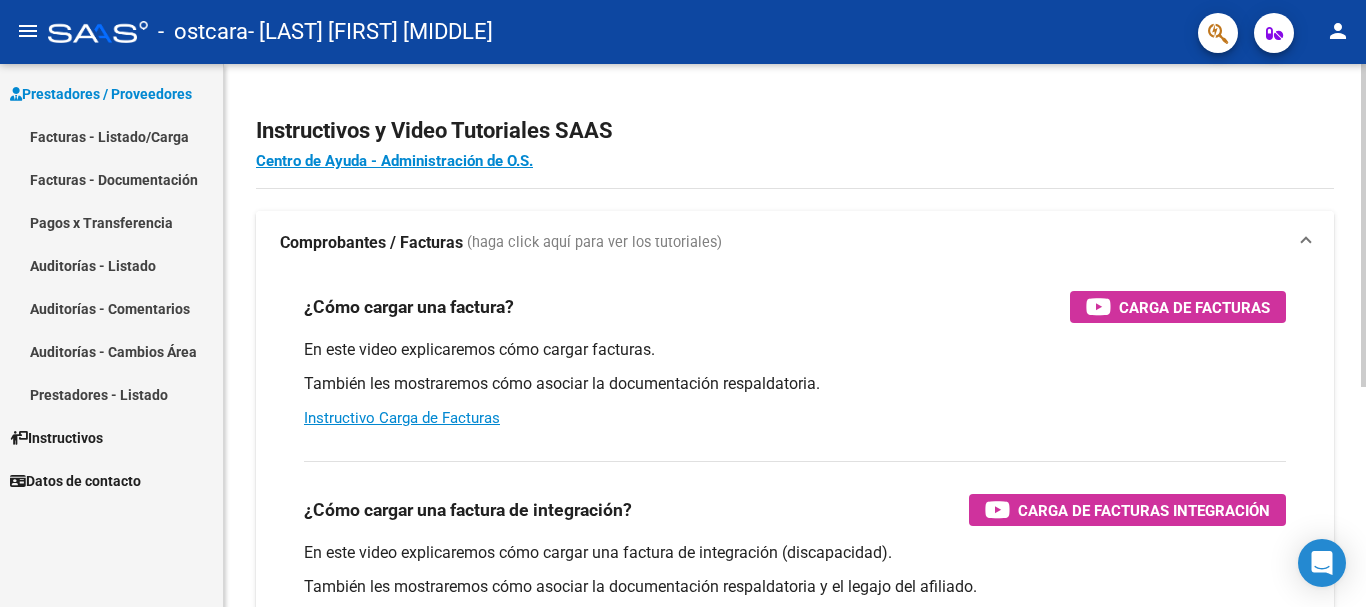 scroll, scrollTop: 0, scrollLeft: 0, axis: both 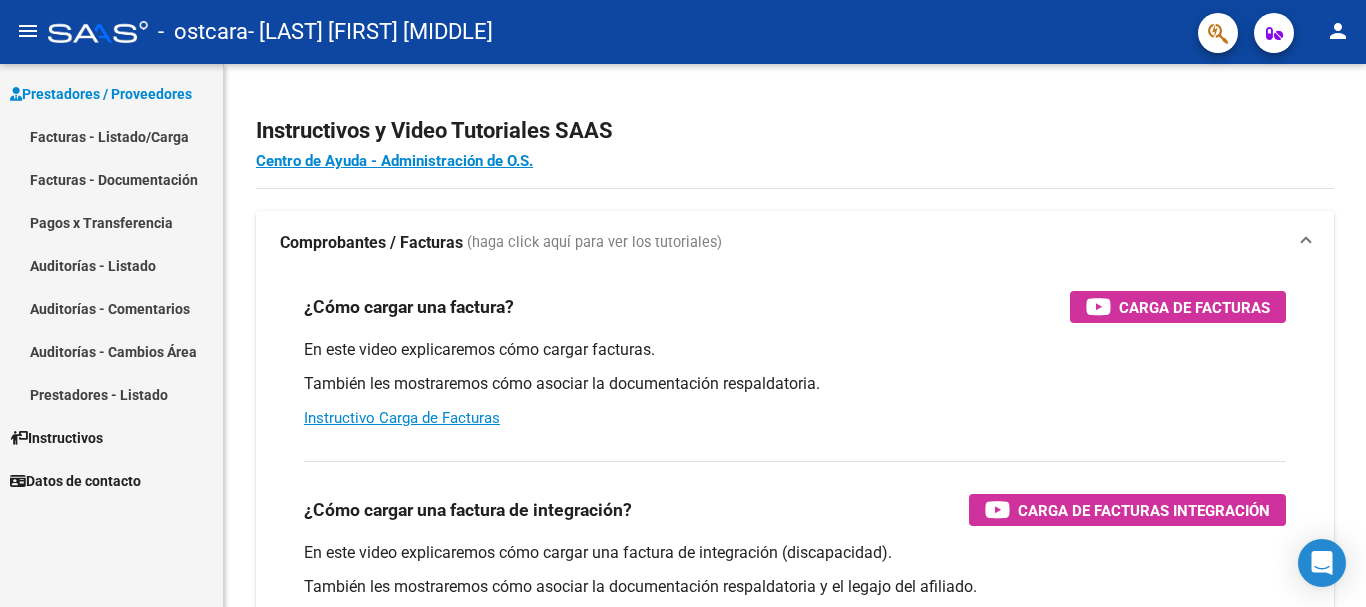 click on "Facturas - Listado/Carga" at bounding box center (111, 136) 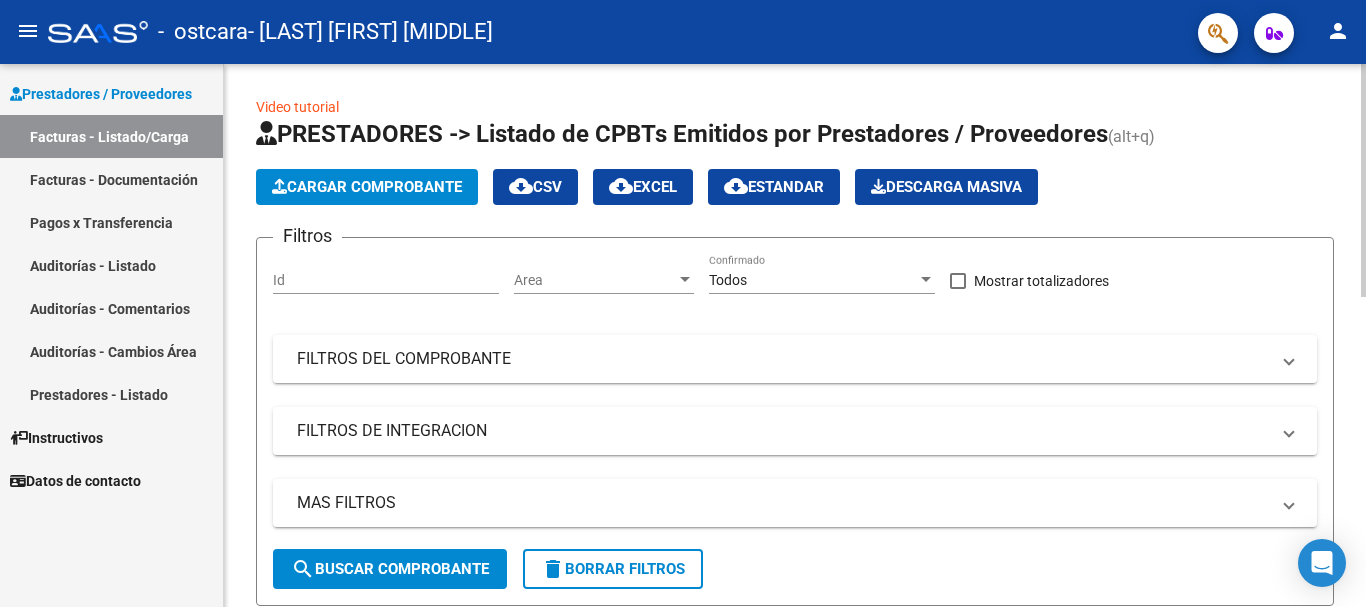 click on "Cargar Comprobante" 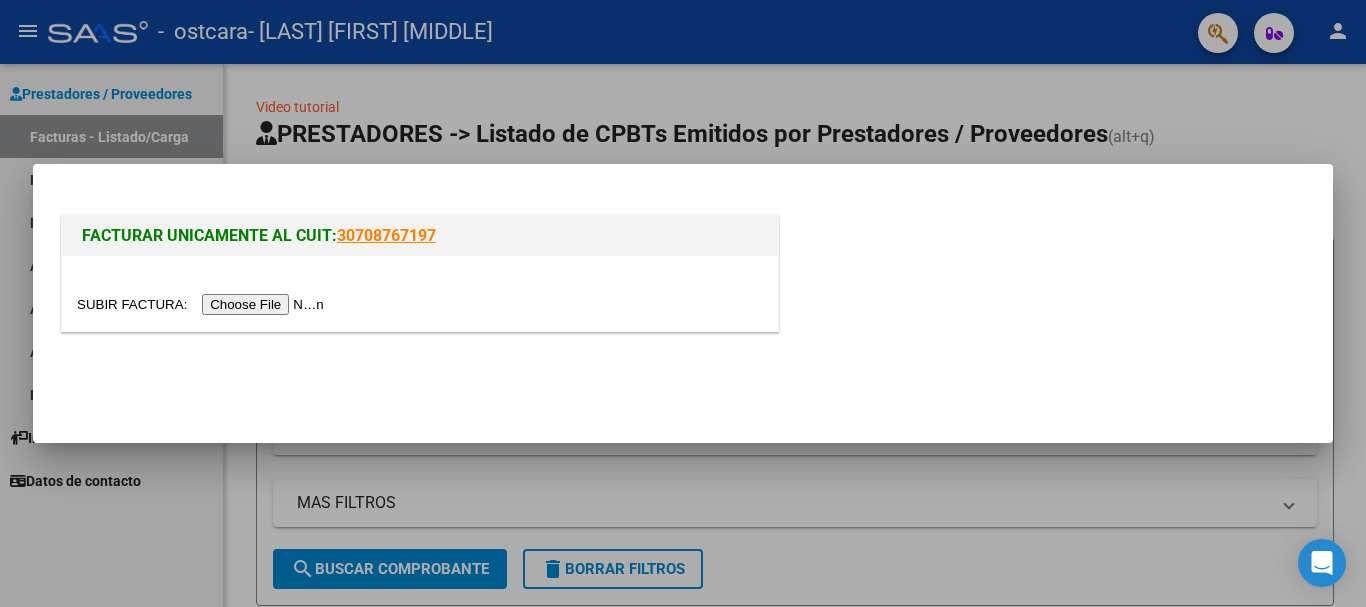 click at bounding box center [203, 304] 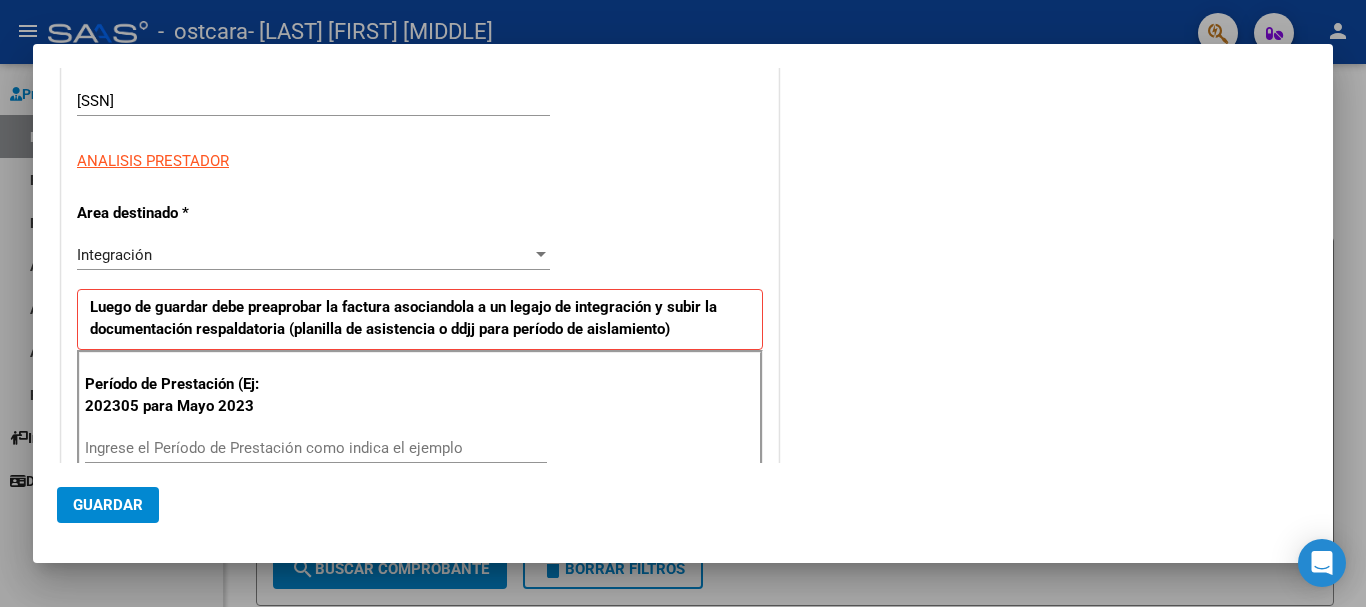 scroll, scrollTop: 400, scrollLeft: 0, axis: vertical 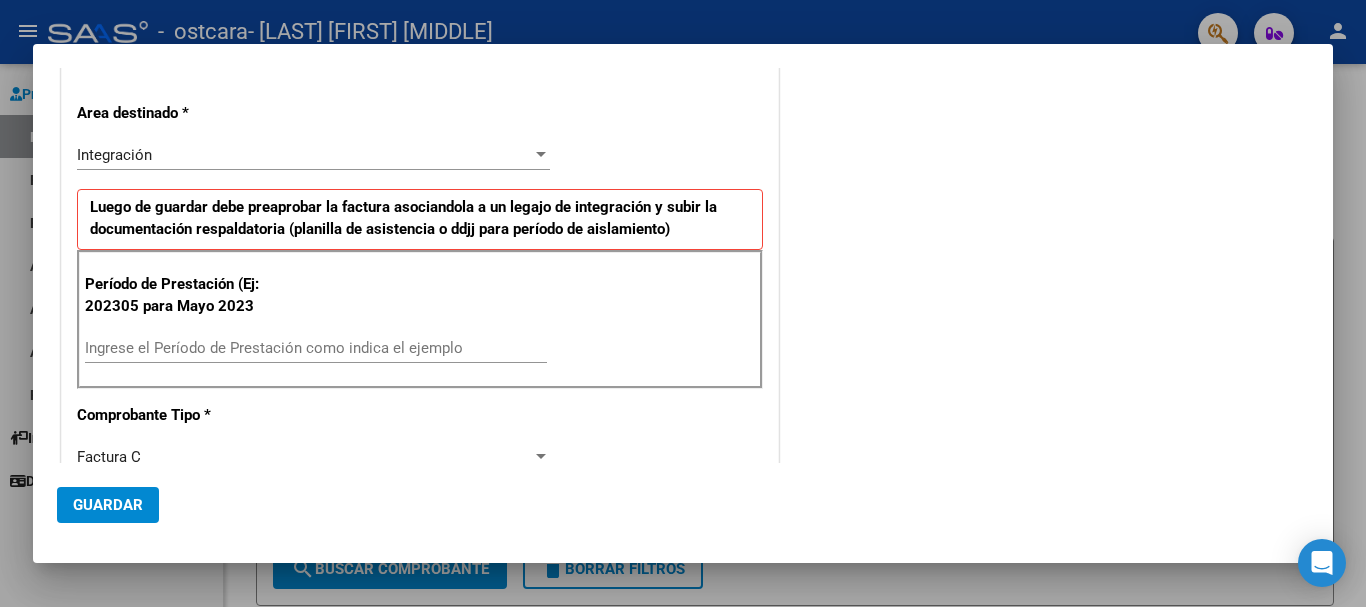 click on "Ingrese el Período de Prestación como indica el ejemplo" at bounding box center (316, 348) 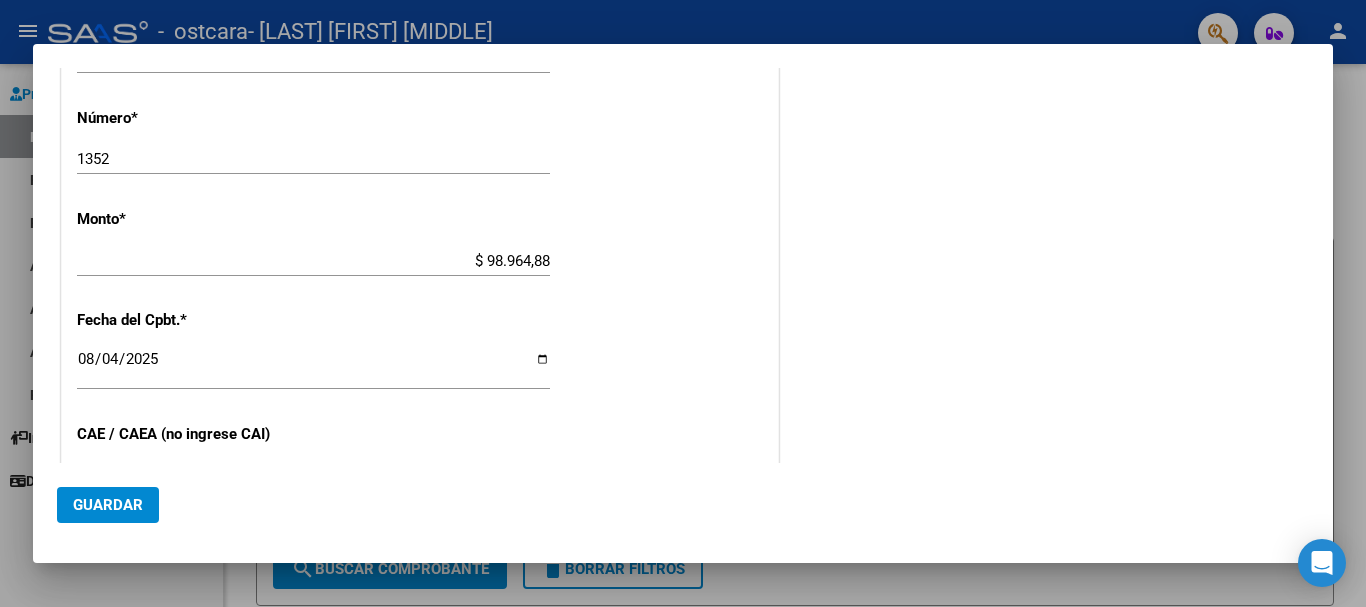 scroll, scrollTop: 1100, scrollLeft: 0, axis: vertical 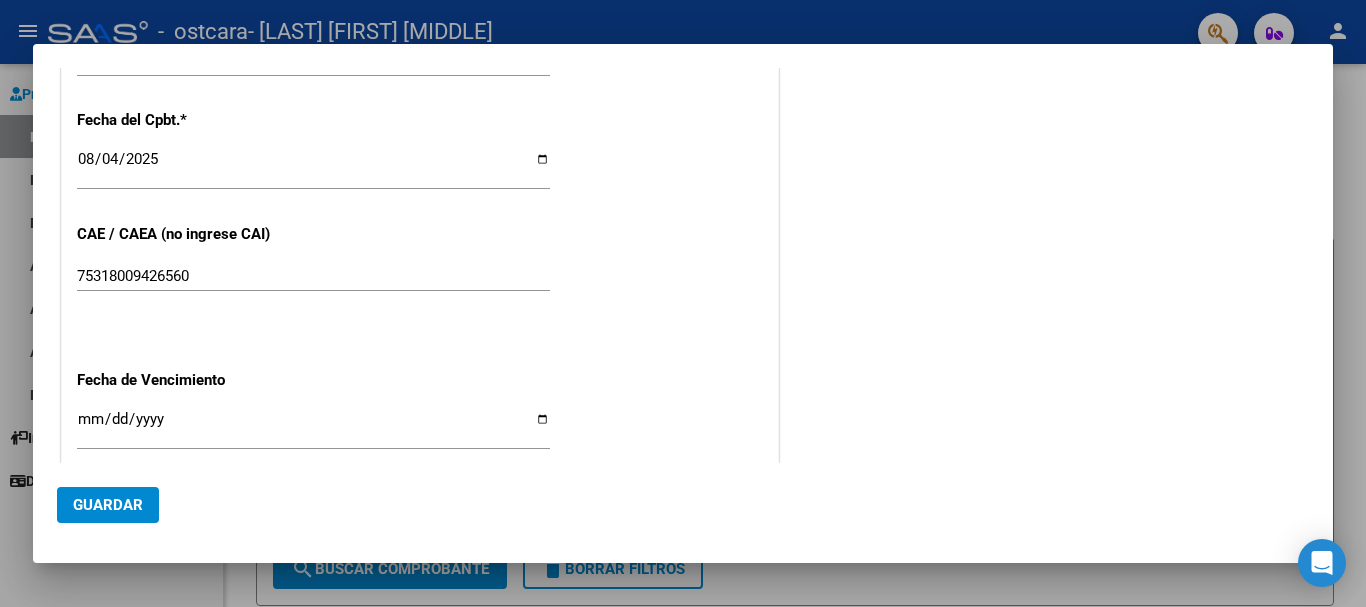 type on "202507" 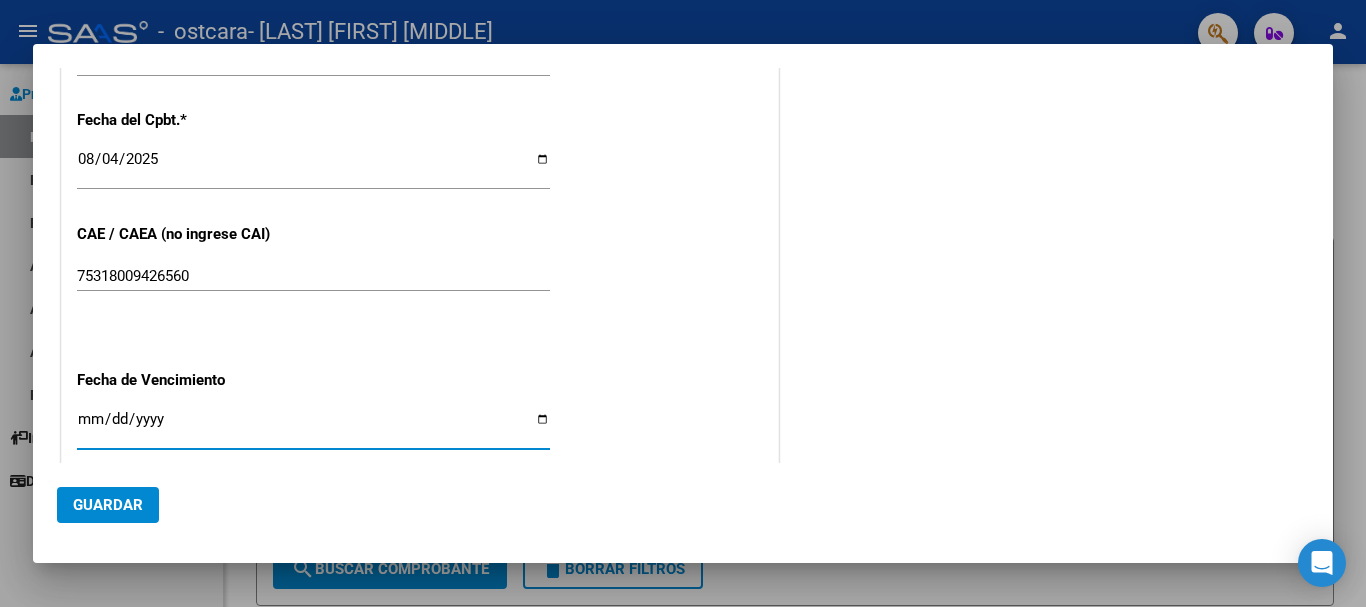 click on "Ingresar la fecha" at bounding box center [313, 427] 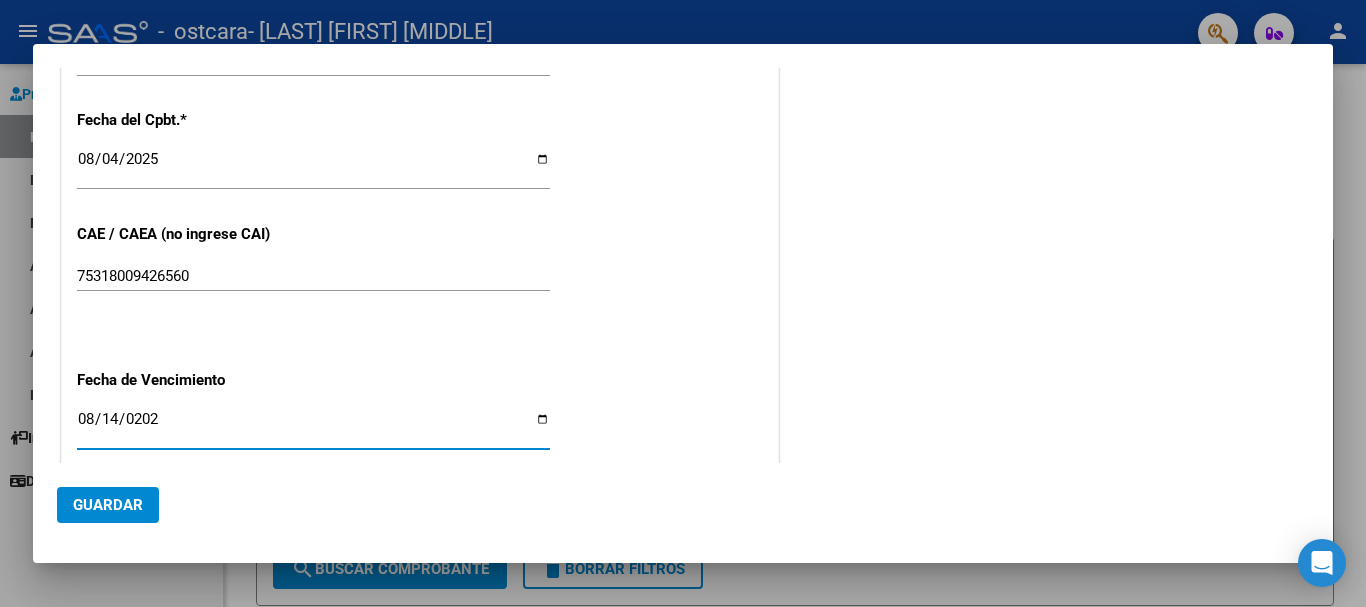 type on "2025-08-14" 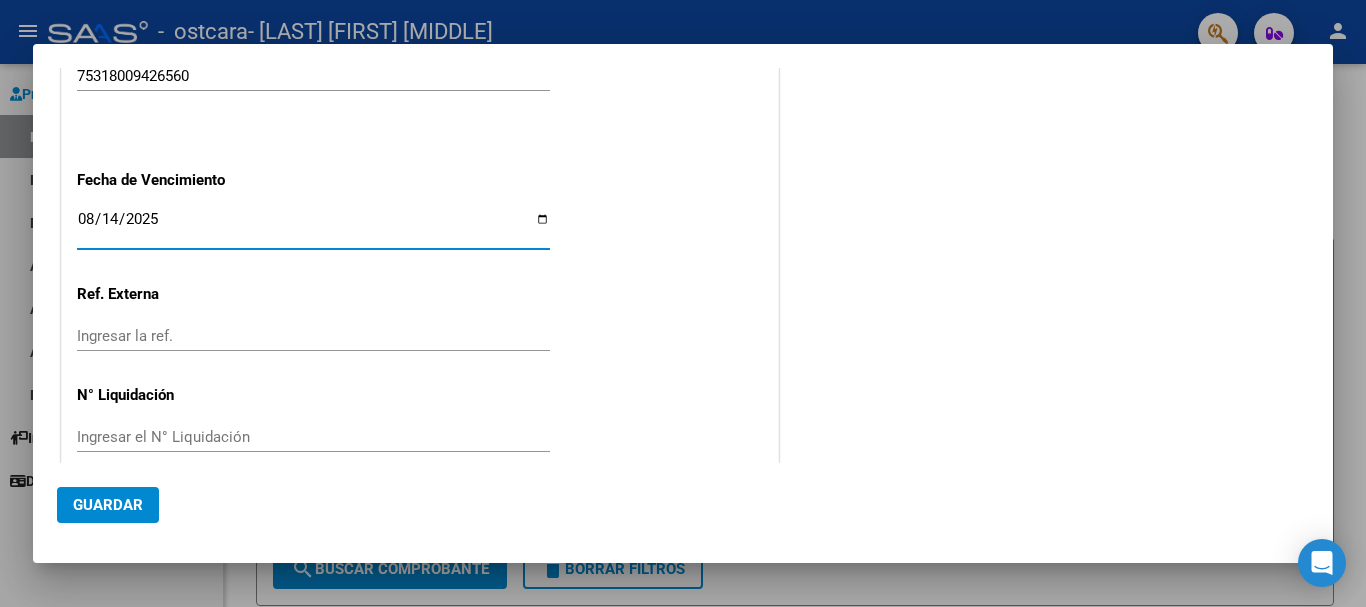 scroll, scrollTop: 1318, scrollLeft: 0, axis: vertical 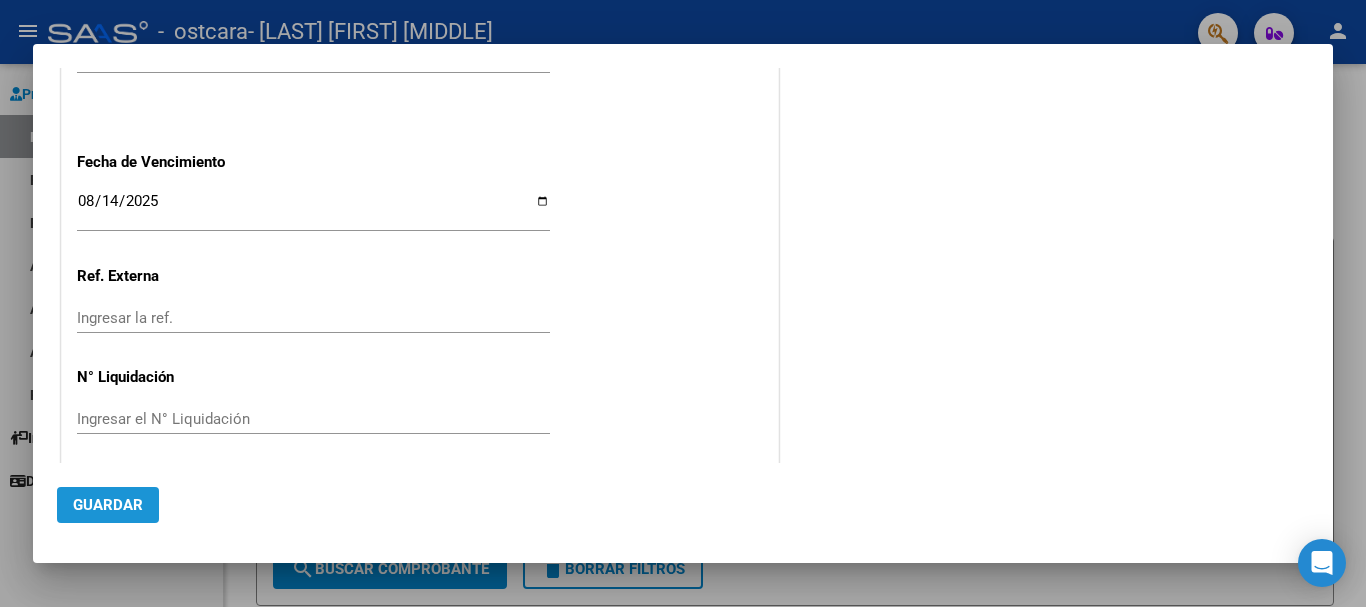 click on "Guardar" 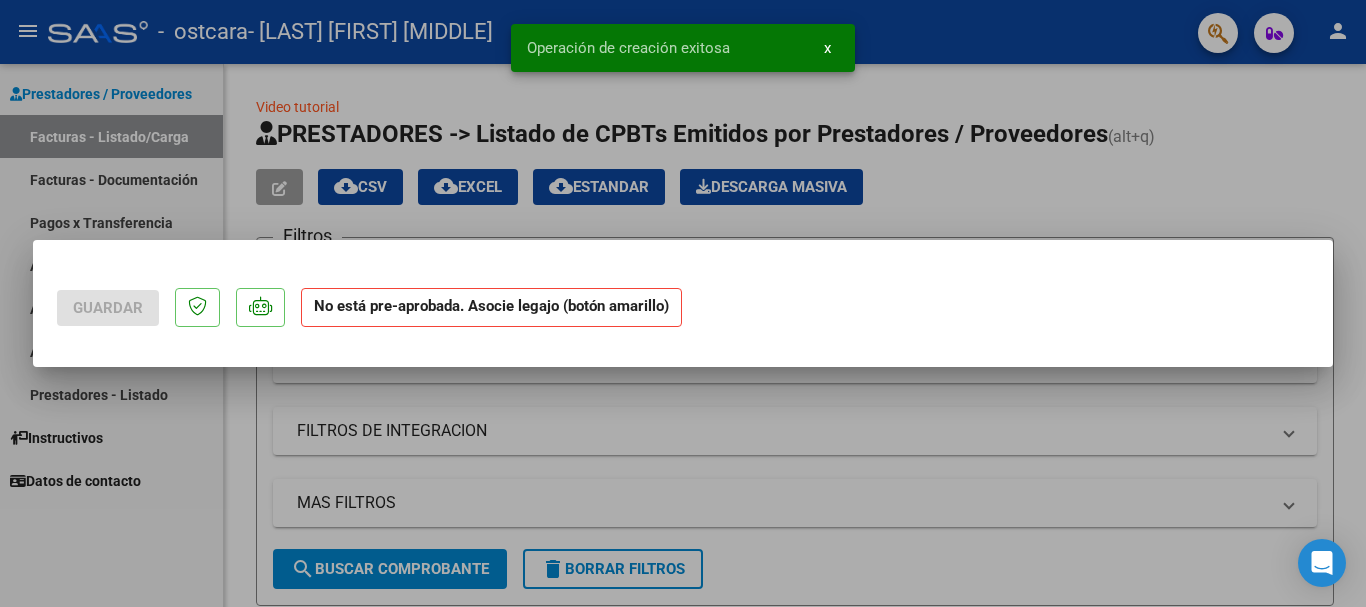 scroll, scrollTop: 0, scrollLeft: 0, axis: both 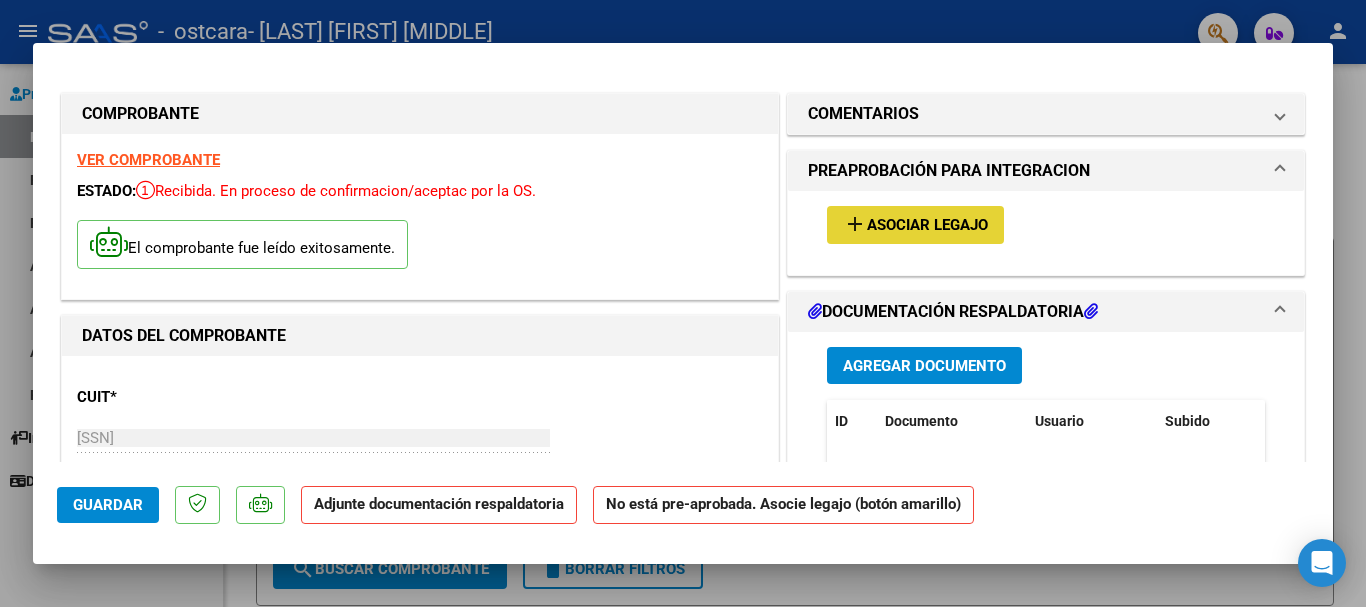 click on "Asociar Legajo" at bounding box center [927, 226] 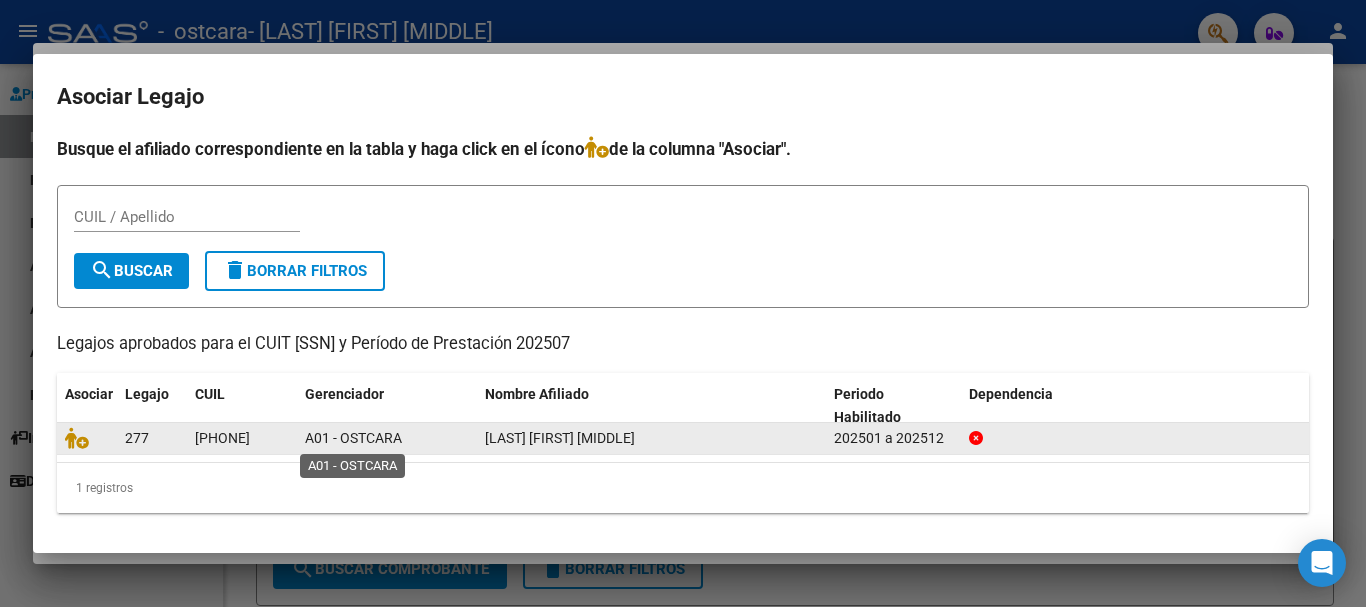 click on "A01 - OSTCARA" 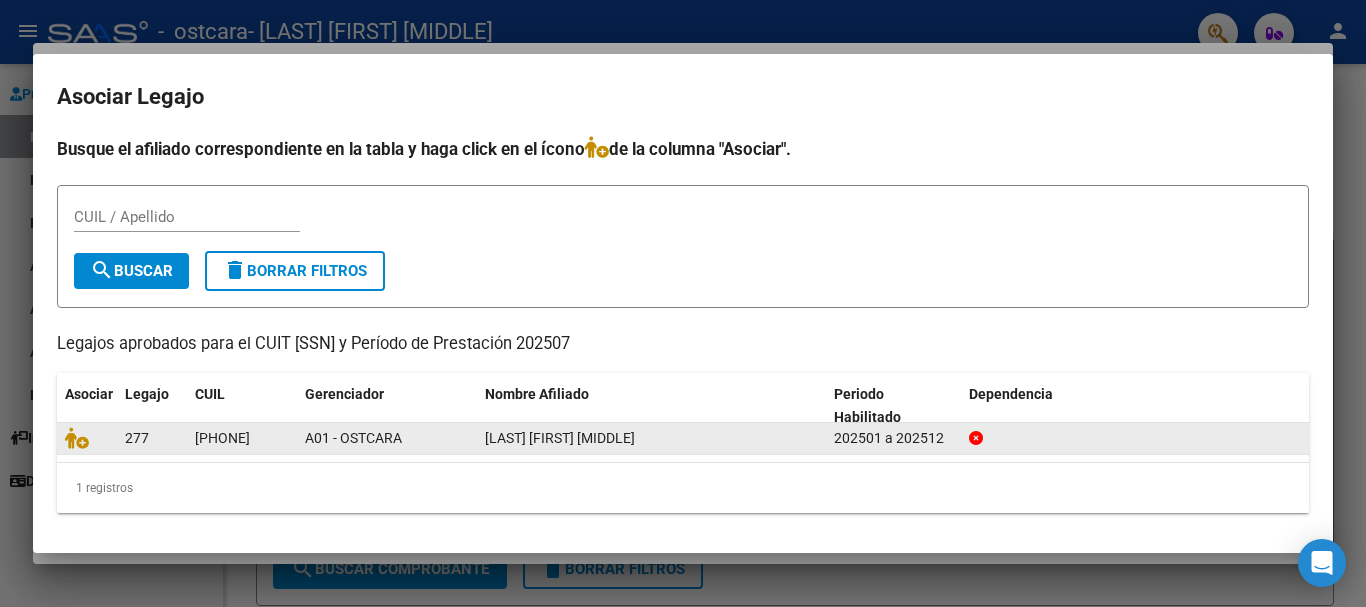 click on "277" 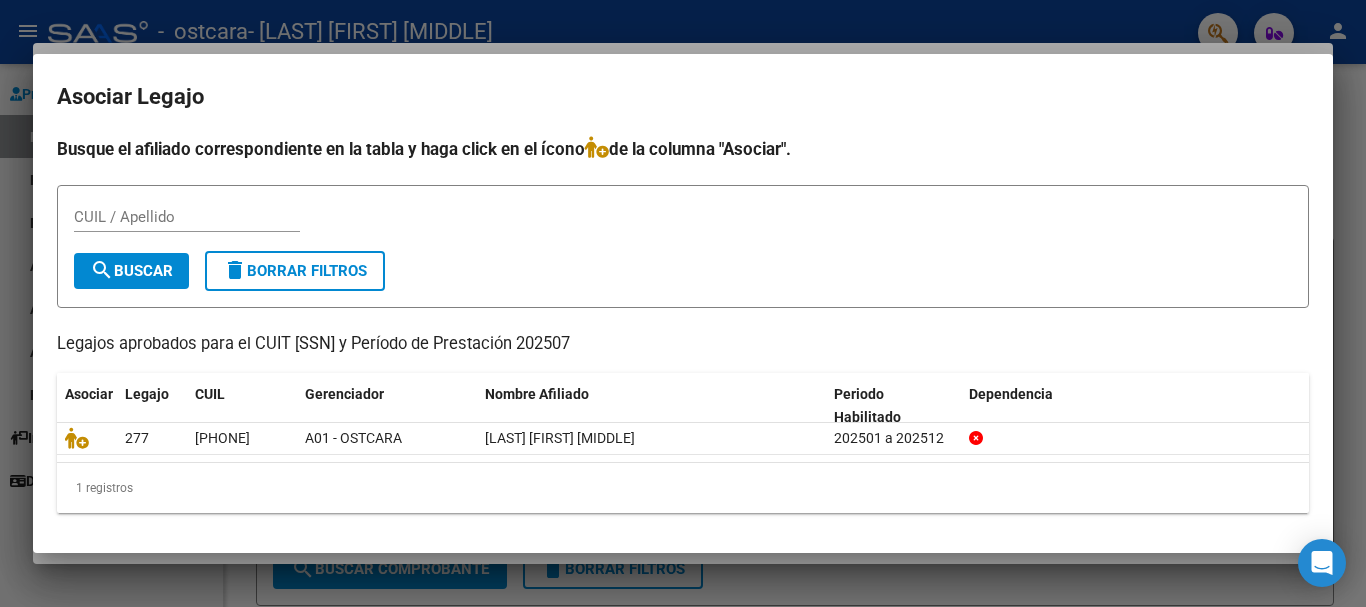click on "1 registros" 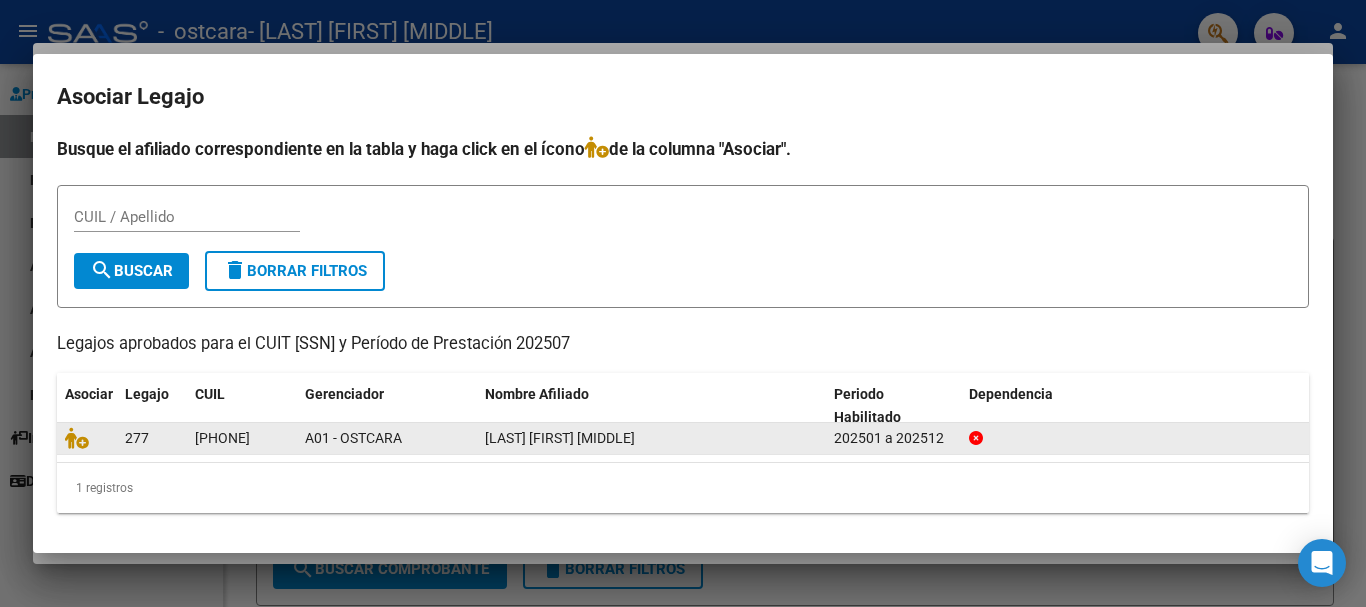 click on "[PHONE]" 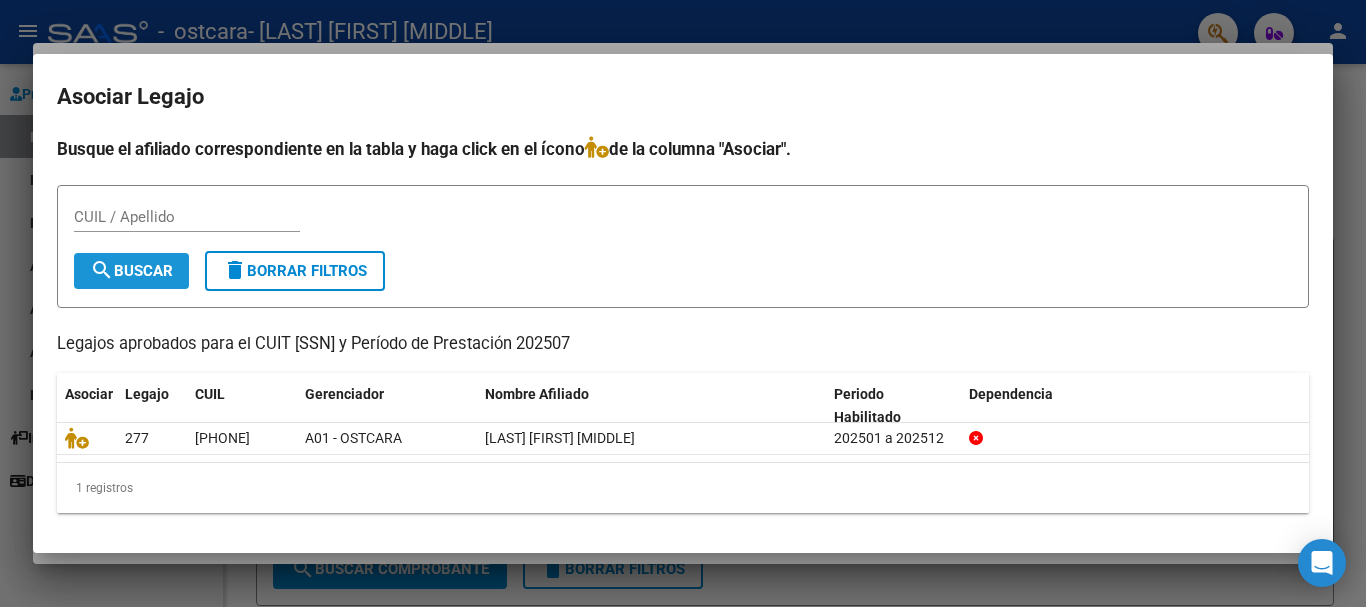 click on "search  Buscar" at bounding box center [131, 271] 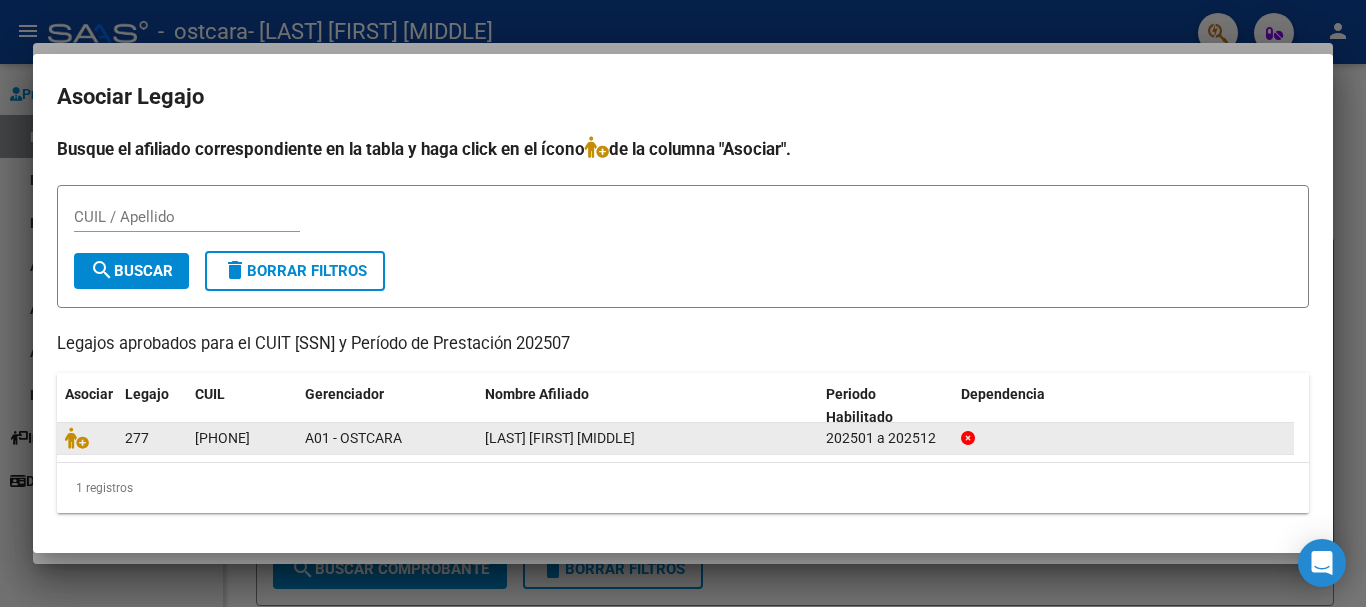 click on "277" 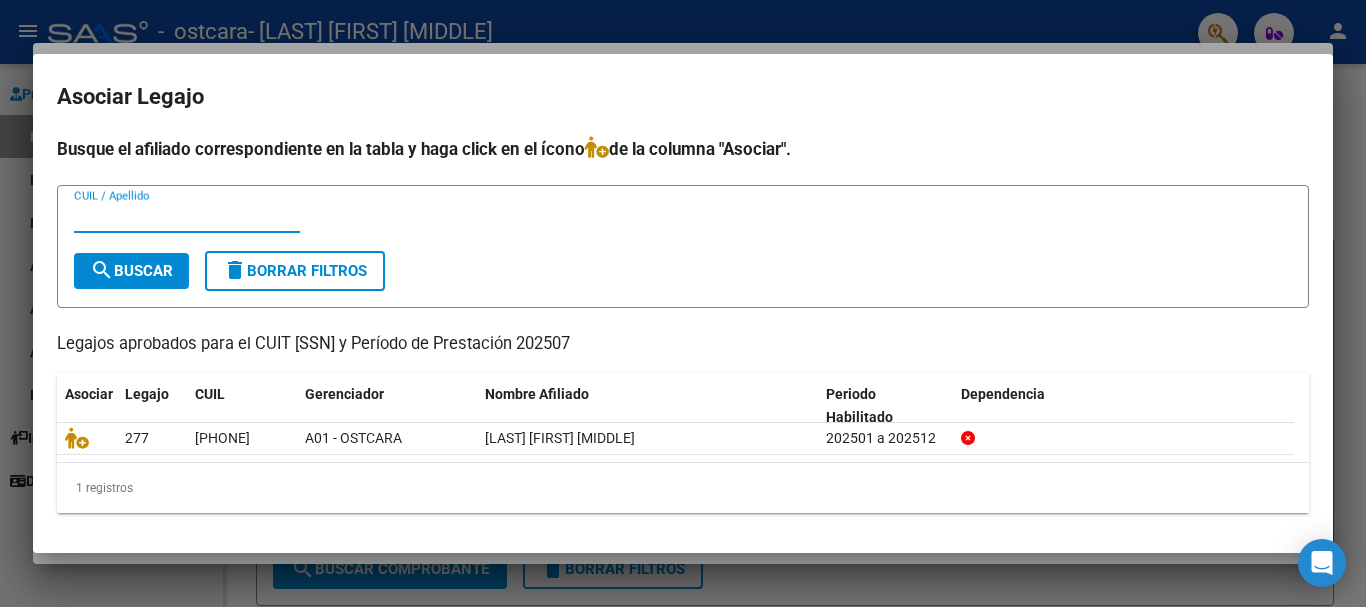 drag, startPoint x: 156, startPoint y: 206, endPoint x: 130, endPoint y: 215, distance: 27.513634 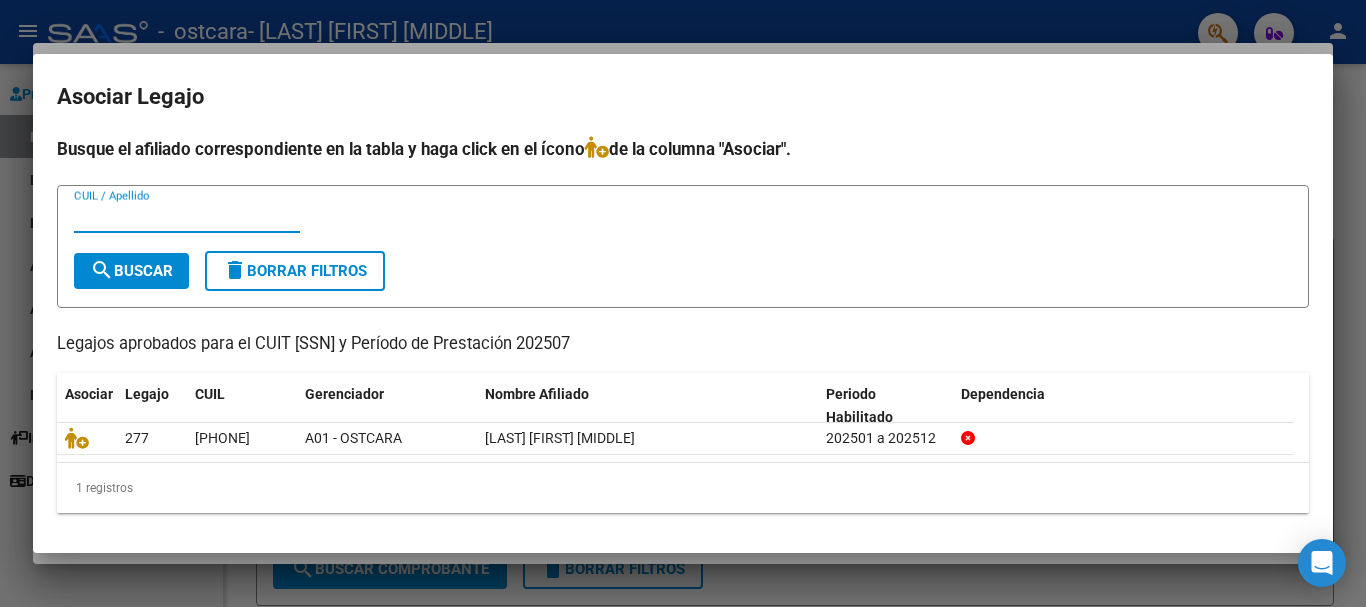 click on "CUIL / Apellido" at bounding box center [187, 217] 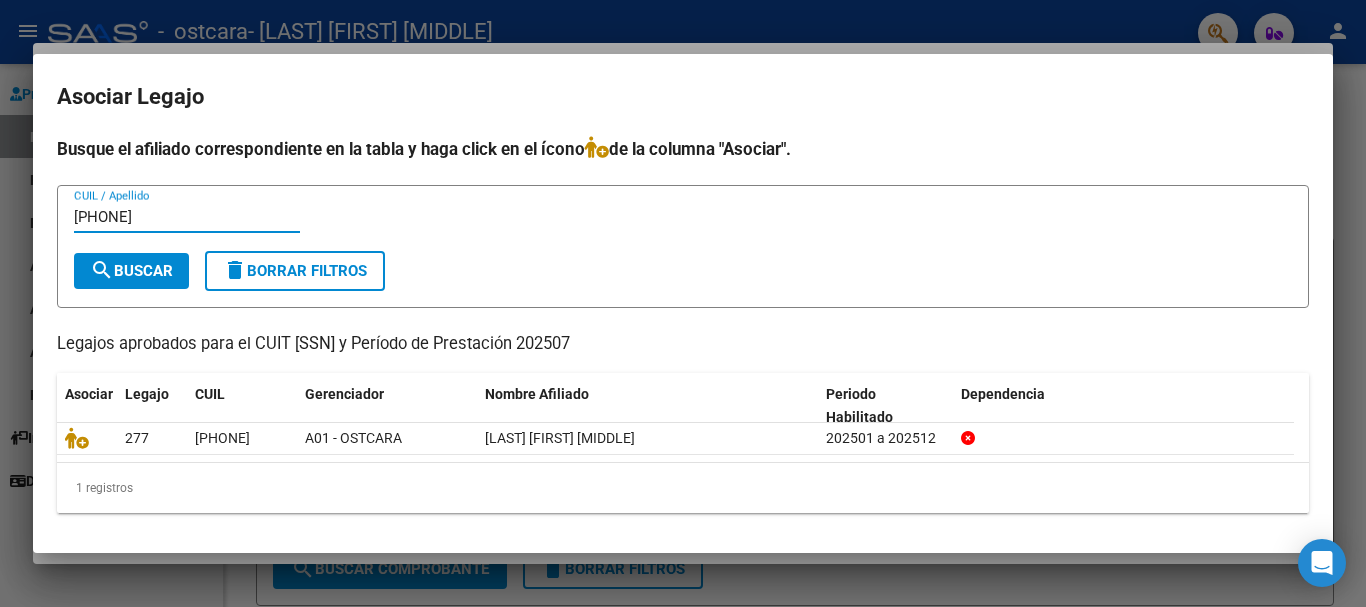 type on "[PHONE]" 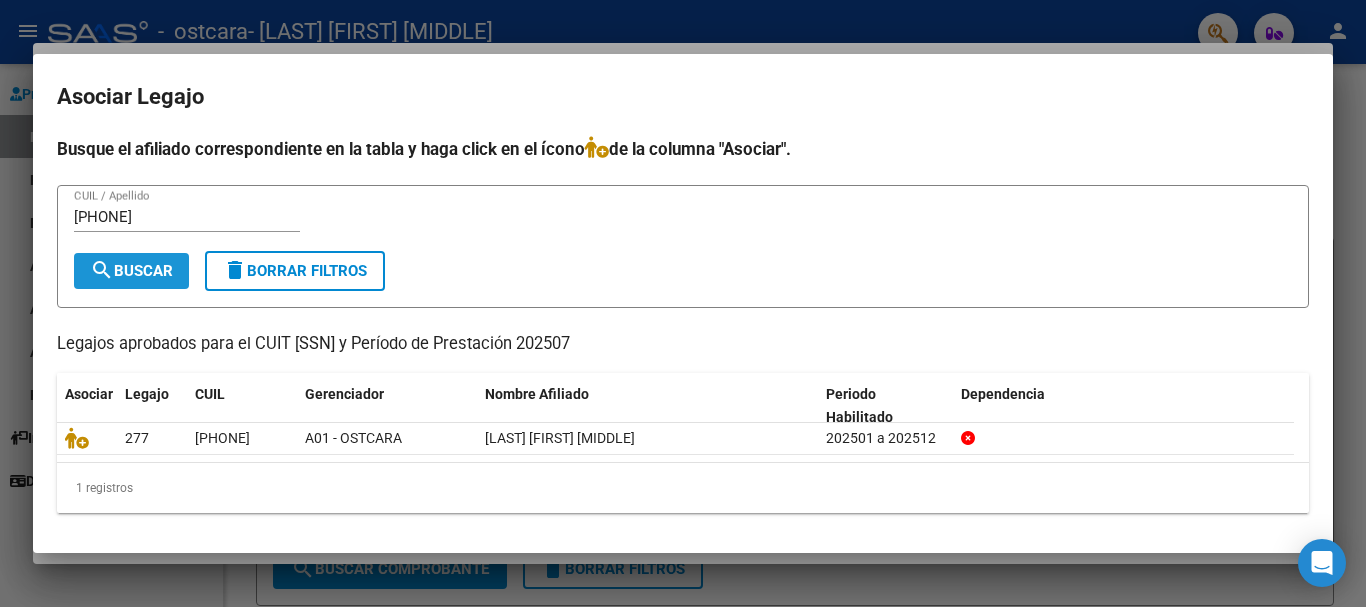 click on "search  Buscar" at bounding box center [131, 271] 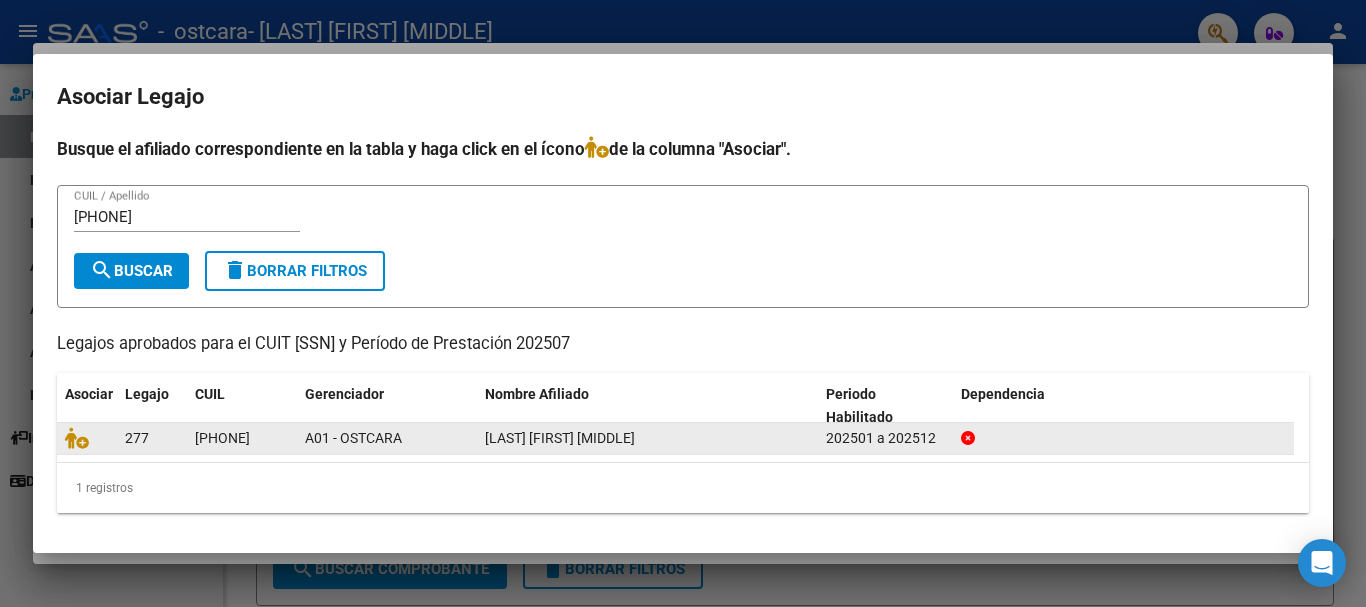 click on "A01 - OSTCARA" 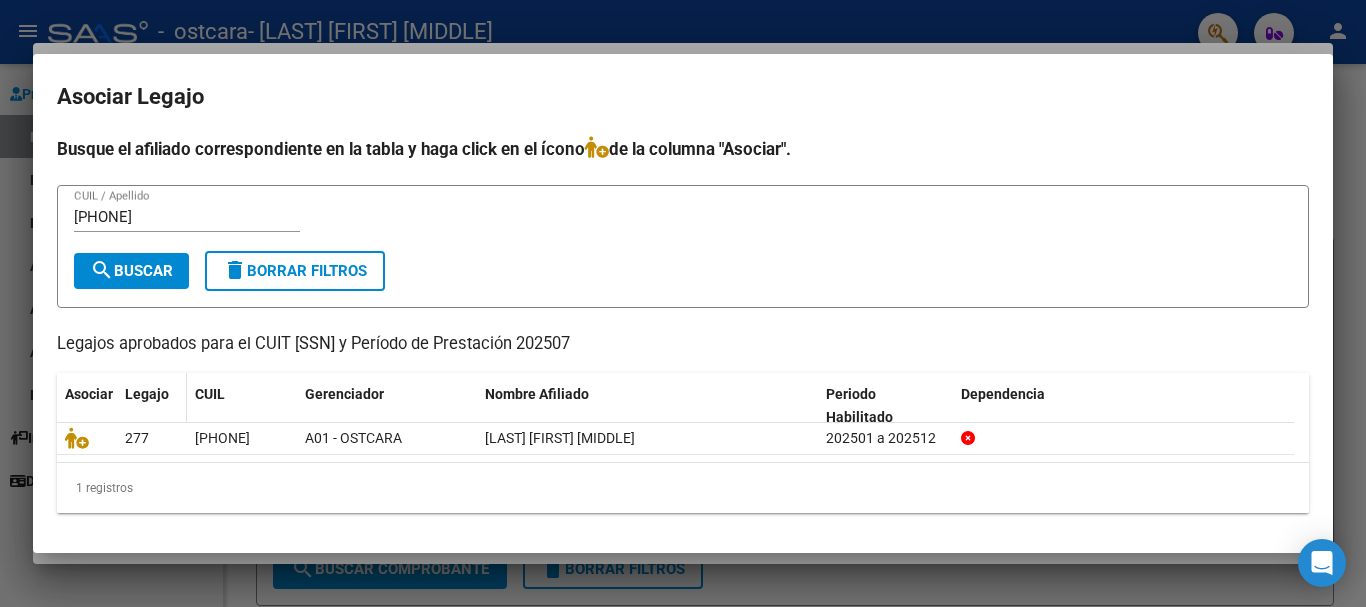 drag, startPoint x: 88, startPoint y: 430, endPoint x: 137, endPoint y: 402, distance: 56.435802 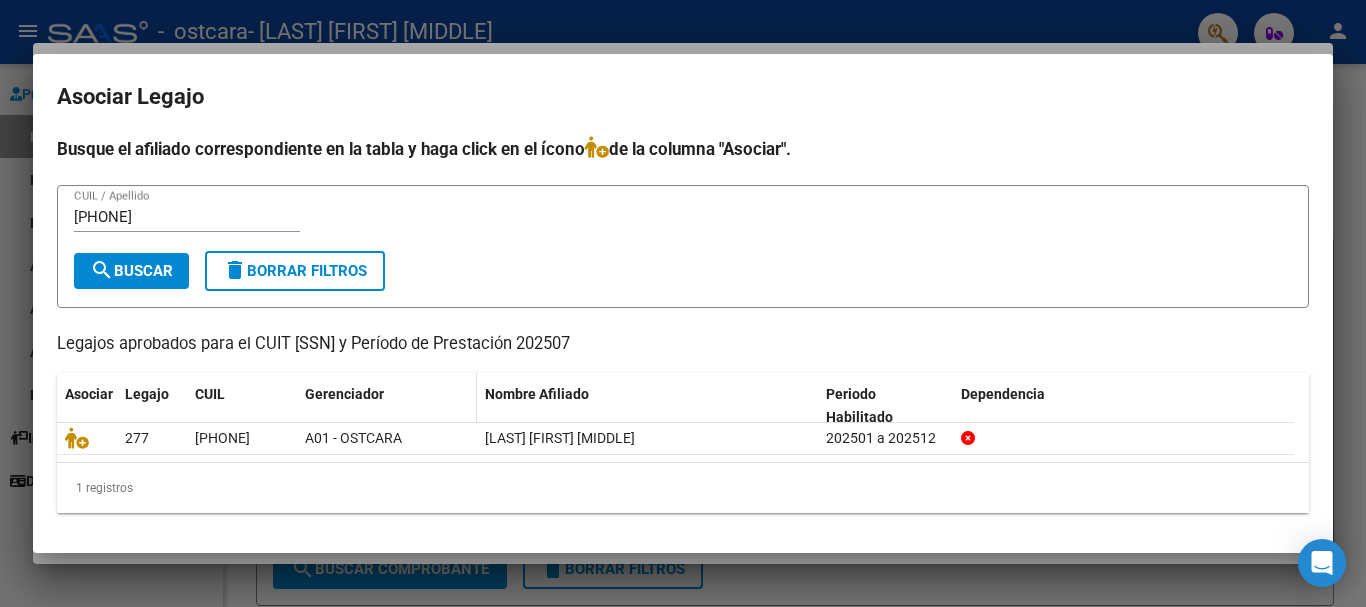 drag, startPoint x: 192, startPoint y: 432, endPoint x: 351, endPoint y: 376, distance: 168.57343 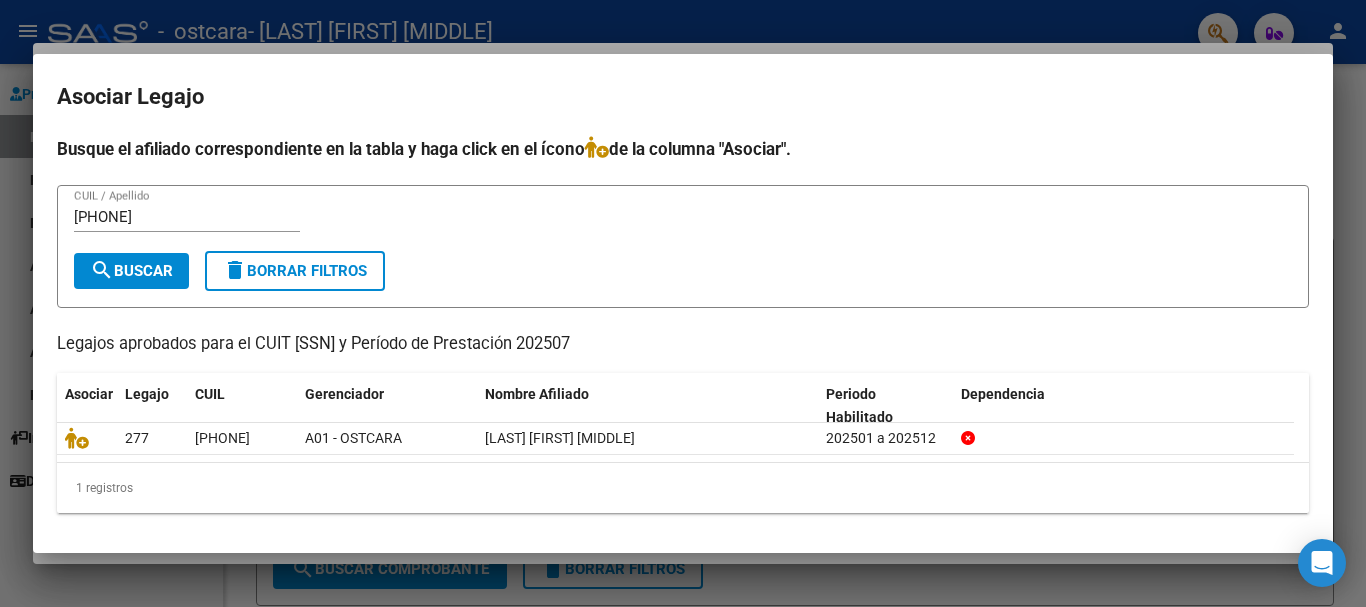 drag, startPoint x: 337, startPoint y: 391, endPoint x: 530, endPoint y: 355, distance: 196.32881 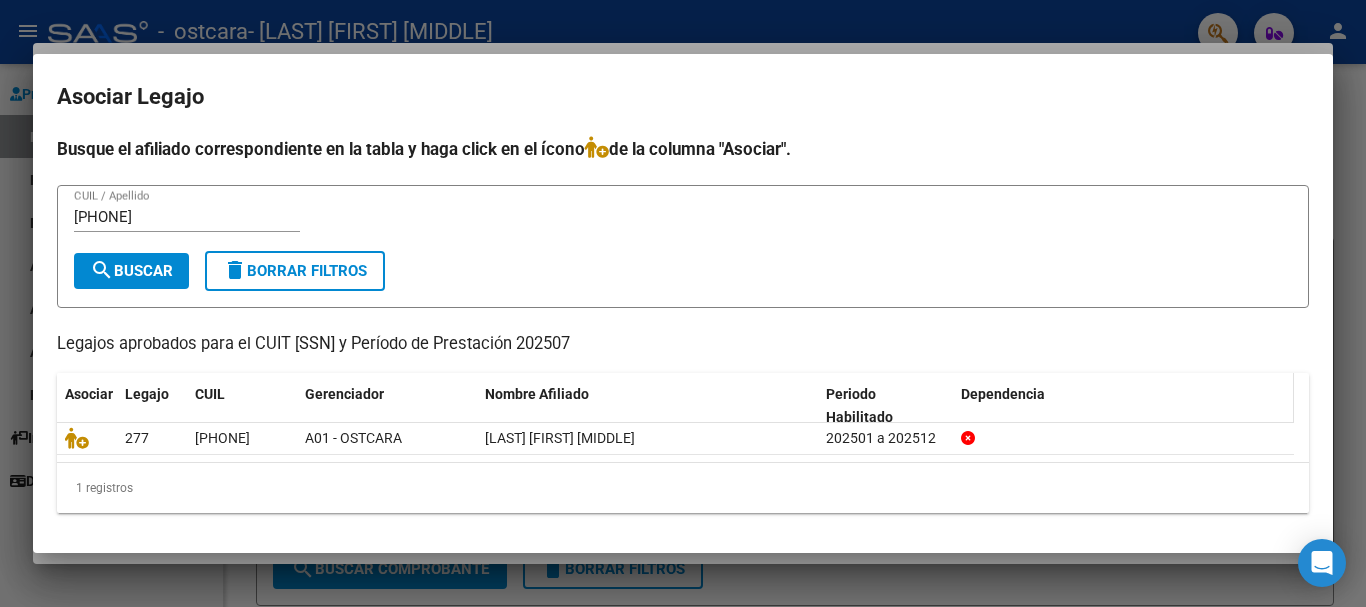 drag, startPoint x: 555, startPoint y: 395, endPoint x: 972, endPoint y: 406, distance: 417.14505 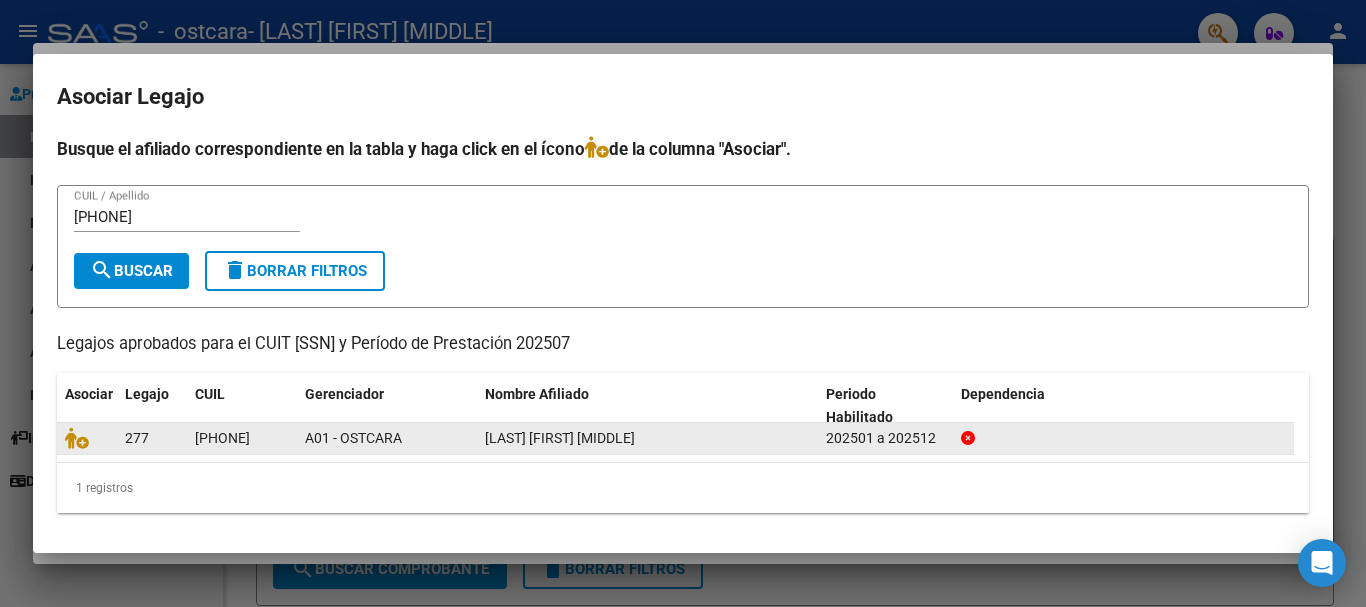 click 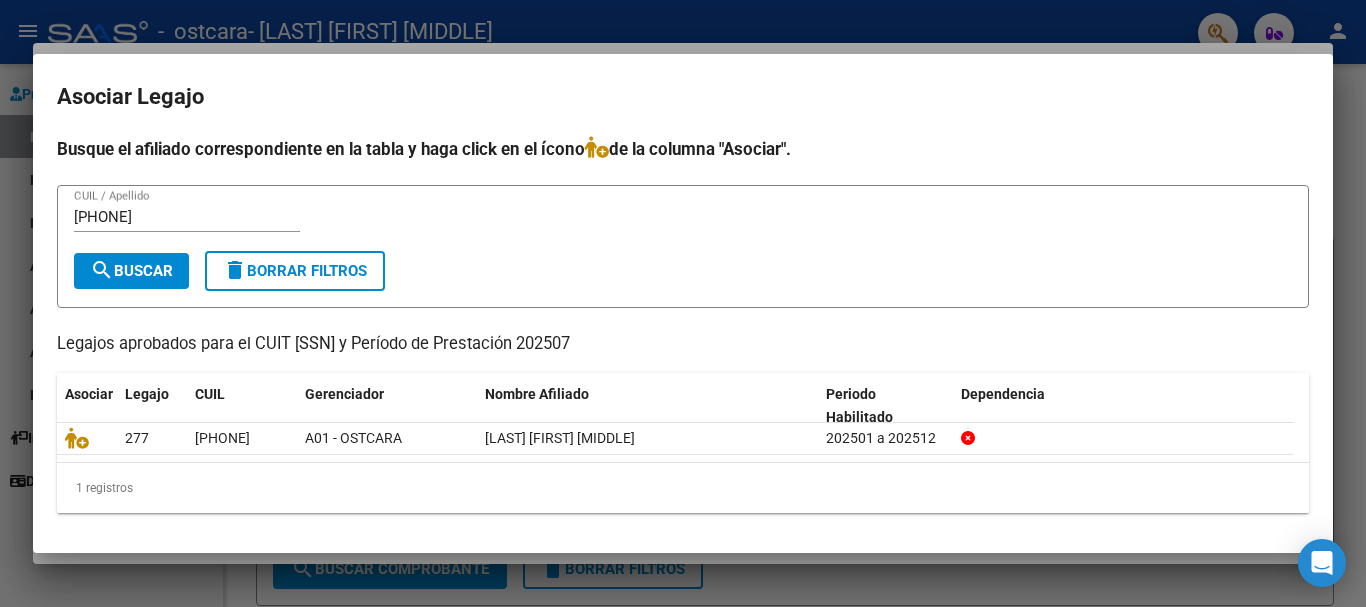 drag, startPoint x: 23, startPoint y: 431, endPoint x: 25, endPoint y: 418, distance: 13.152946 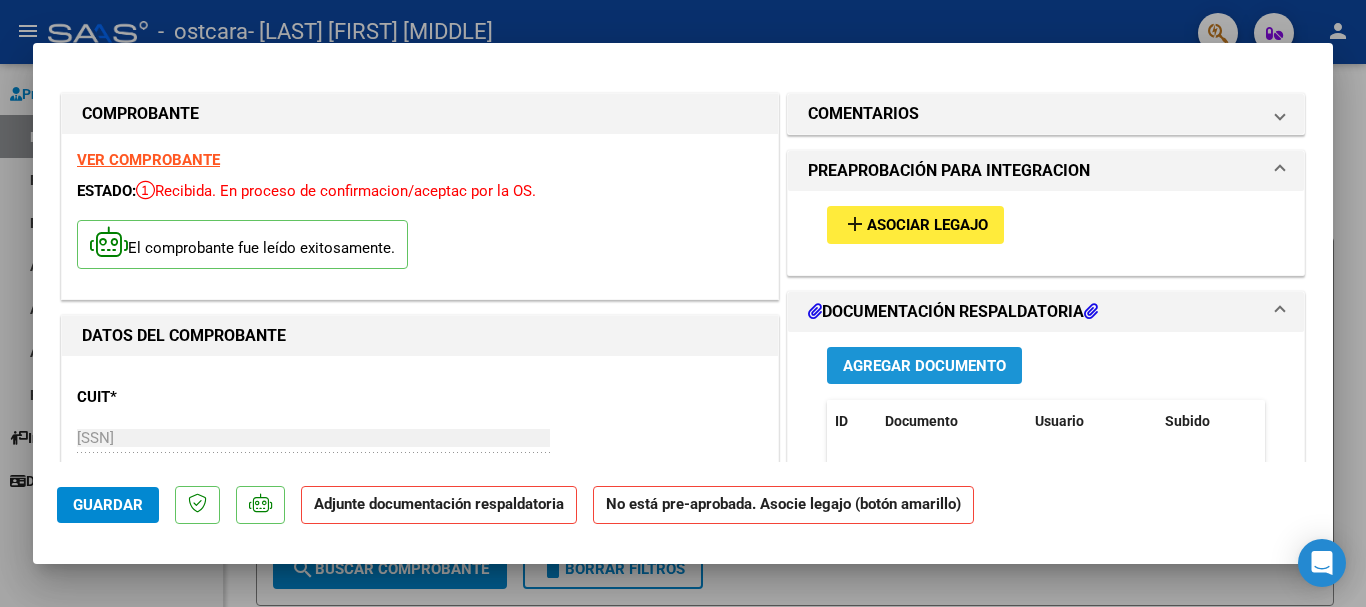 click on "Agregar Documento" at bounding box center (924, 365) 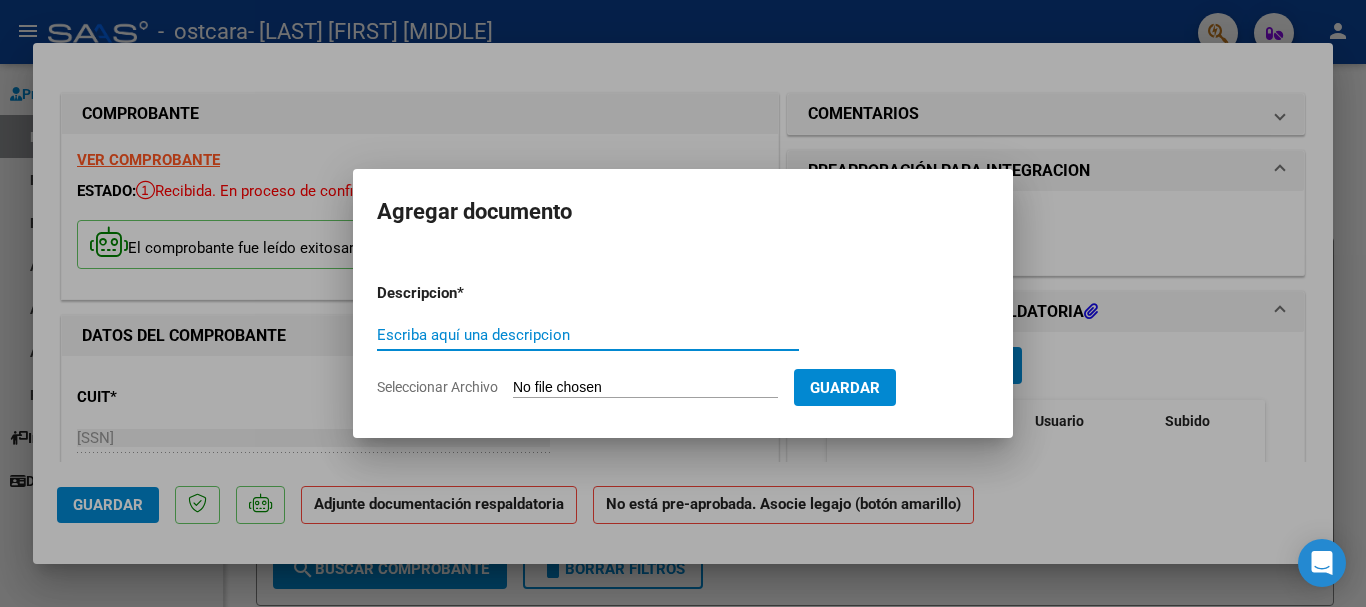 click on "Escriba aquí una descripcion" at bounding box center [588, 335] 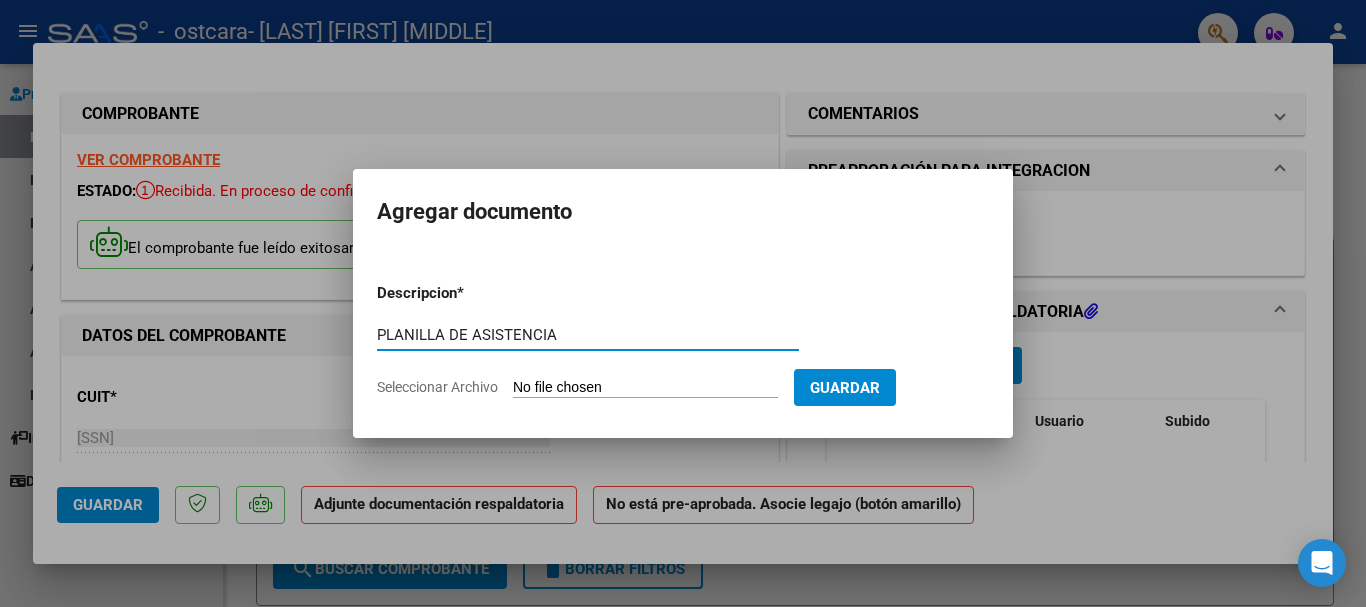 type on "PLANILLA DE ASISTENCIA" 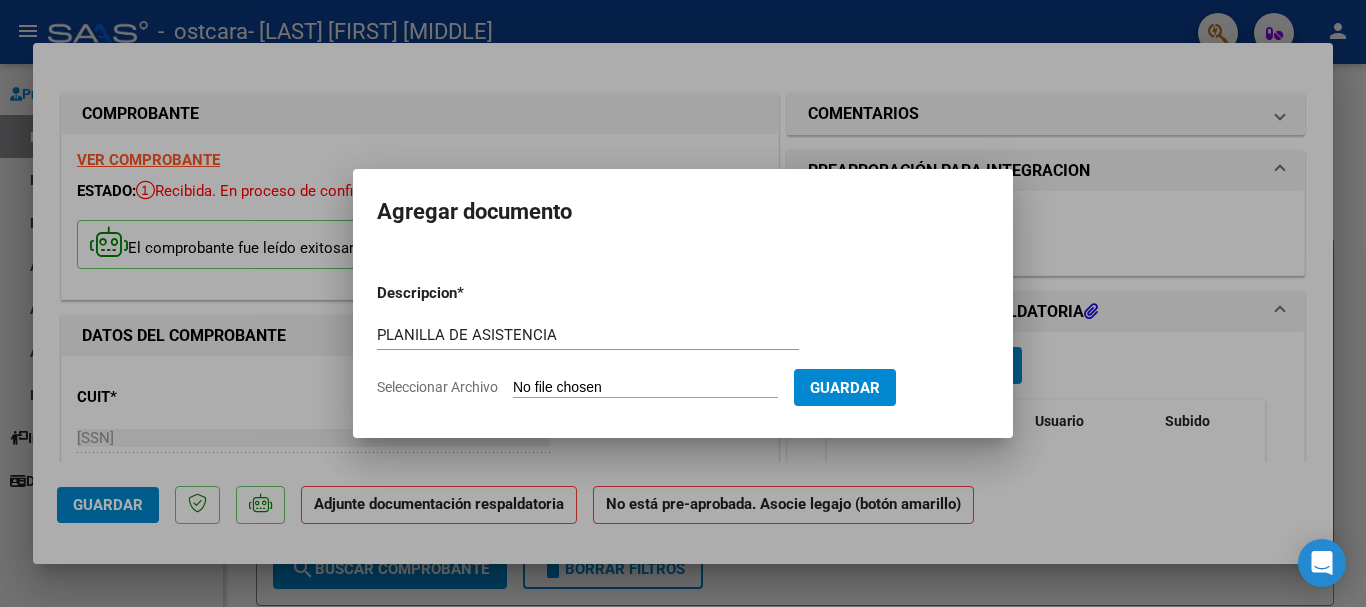 click on "Seleccionar Archivo" at bounding box center [645, 388] 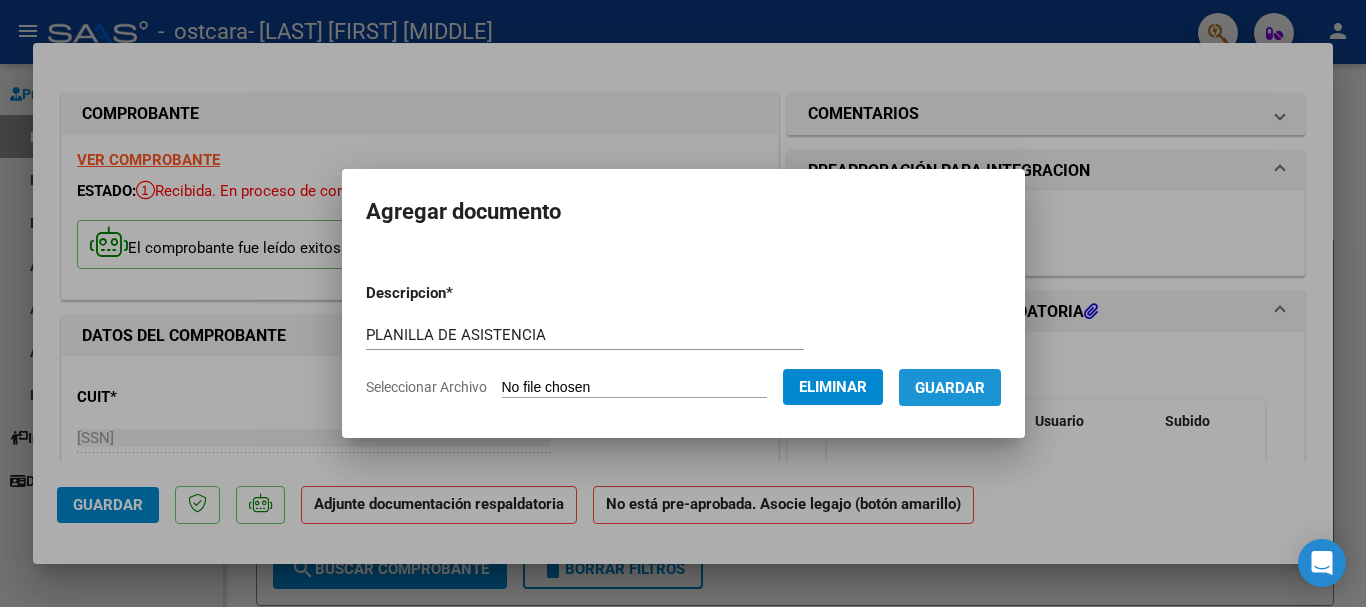 click on "Guardar" at bounding box center (950, 388) 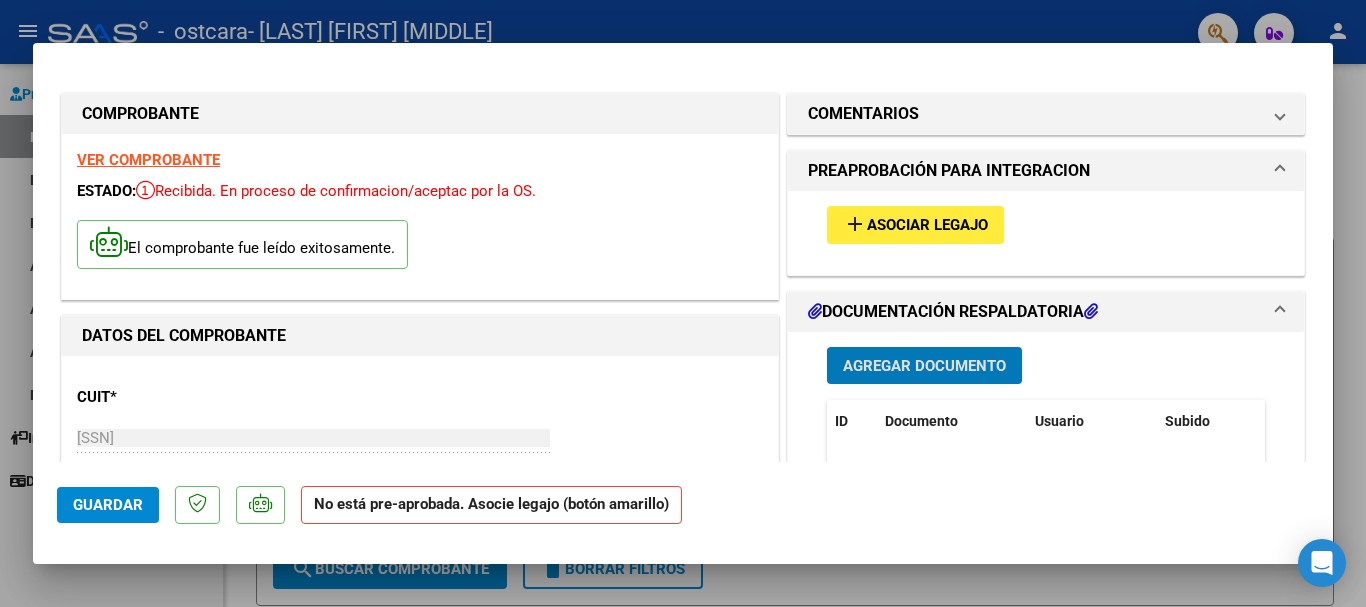 click on "add" at bounding box center (855, 224) 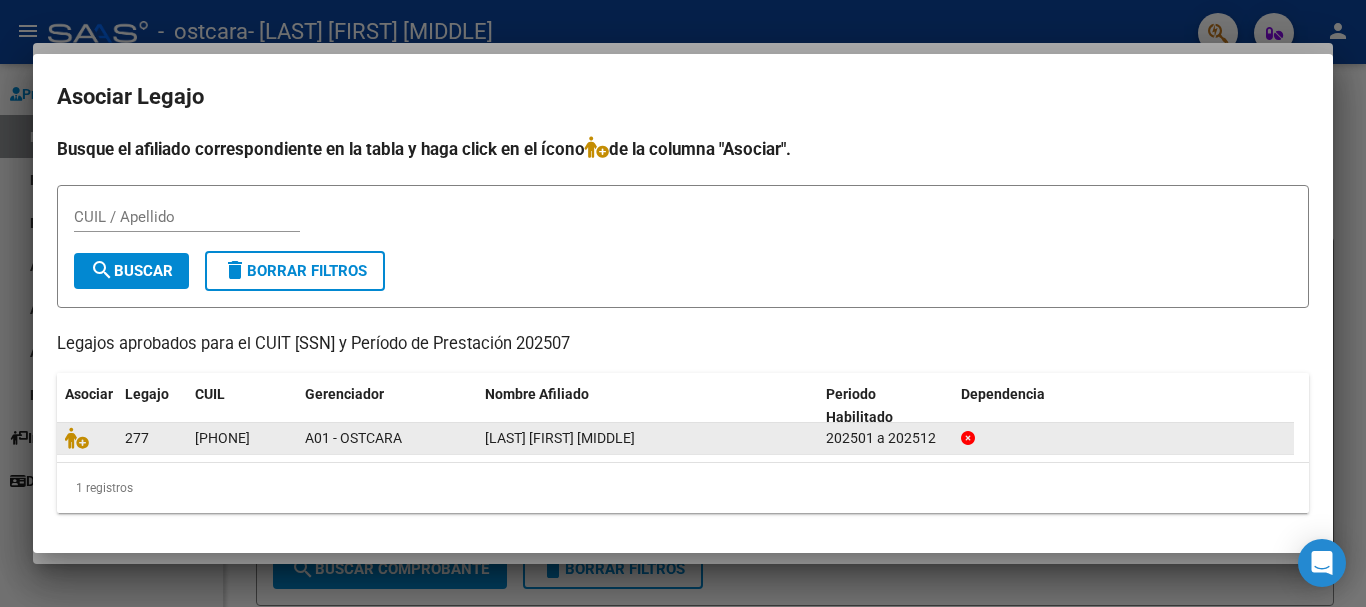 click 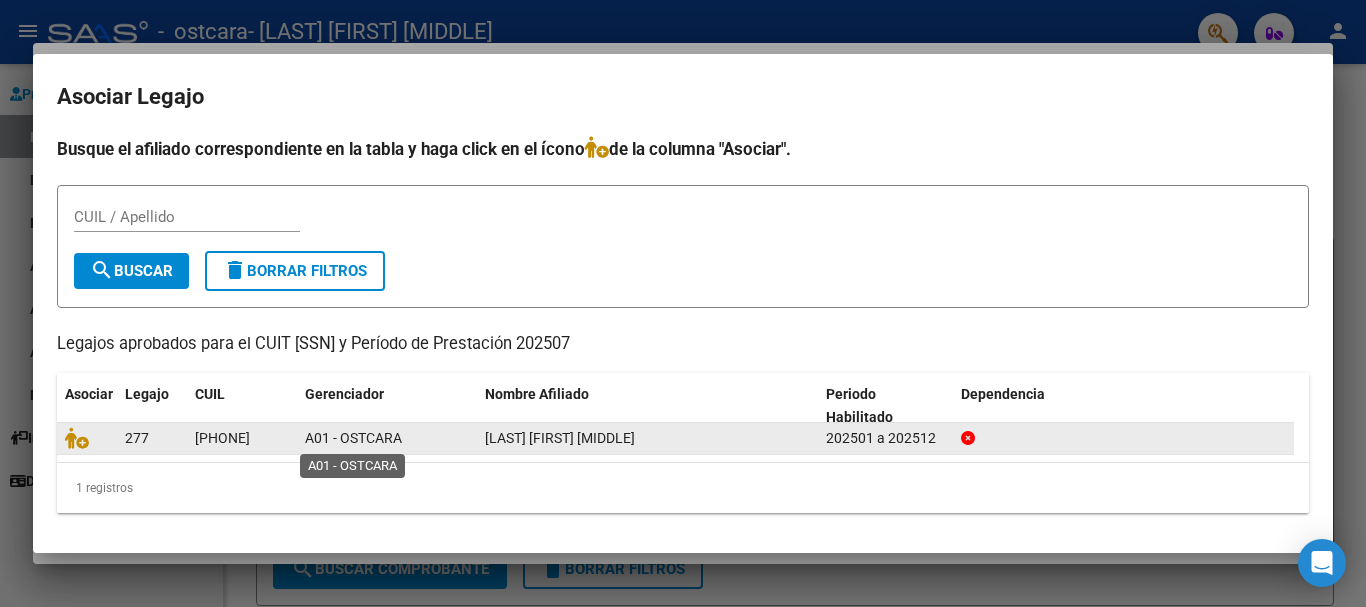 click on "A01 - OSTCARA" 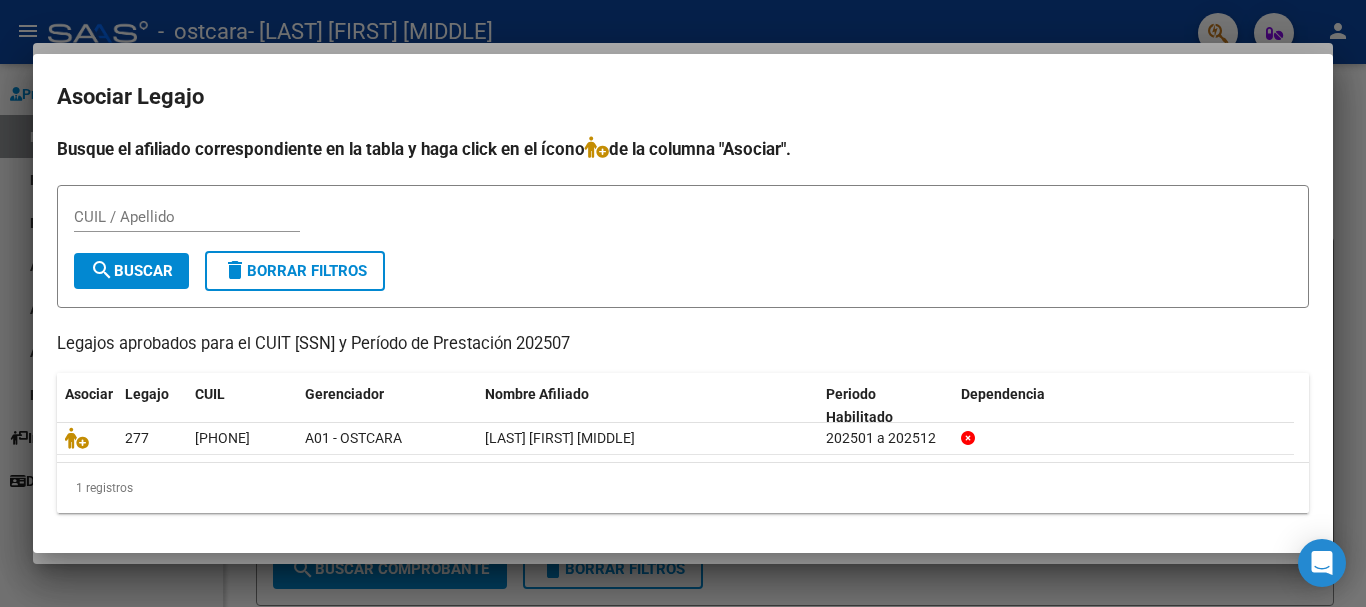 click on "search  Buscar" at bounding box center [131, 271] 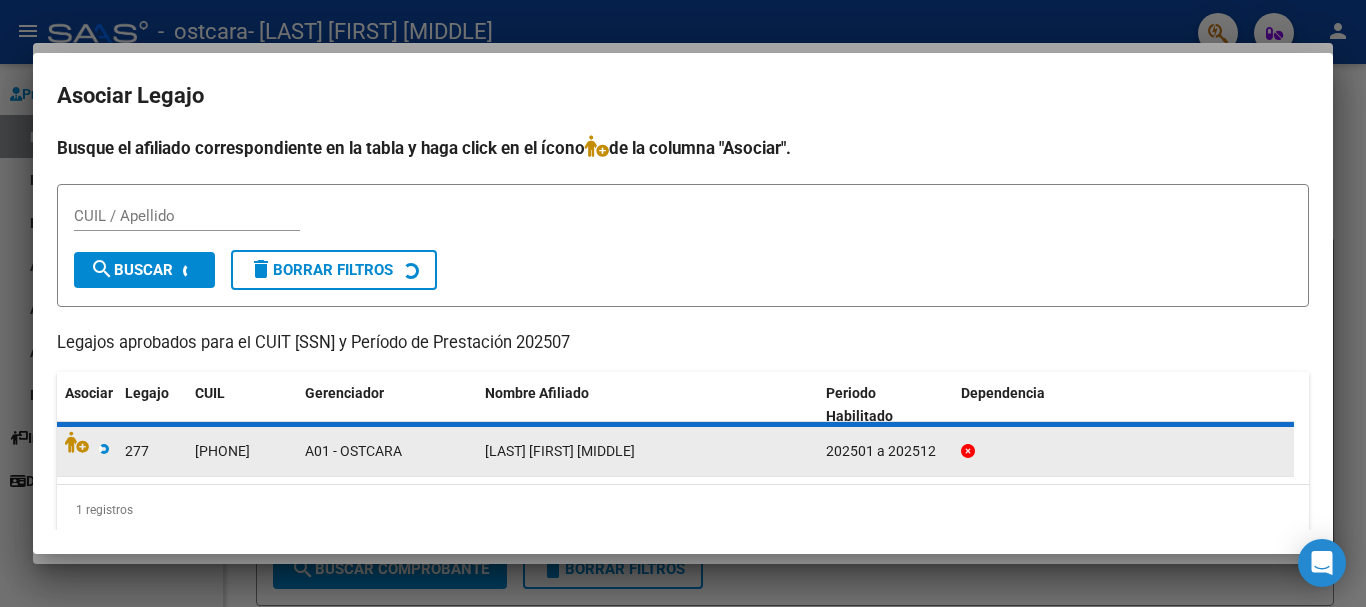 drag, startPoint x: 72, startPoint y: 443, endPoint x: 118, endPoint y: 451, distance: 46.69047 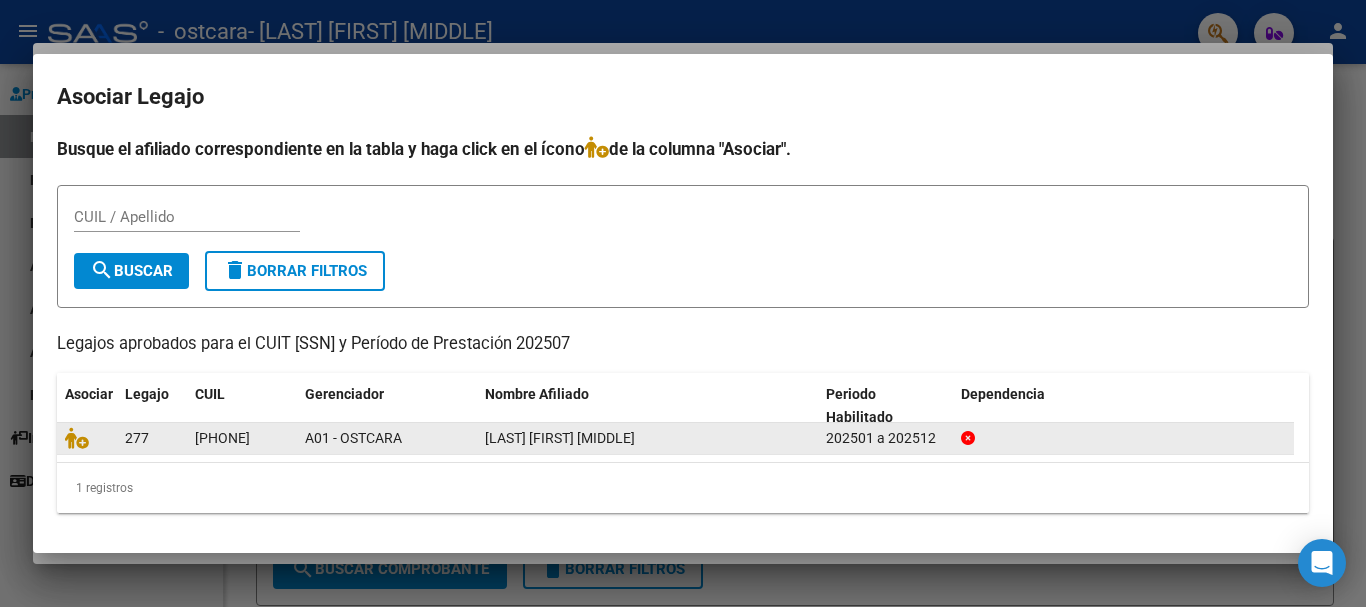 click on "277" 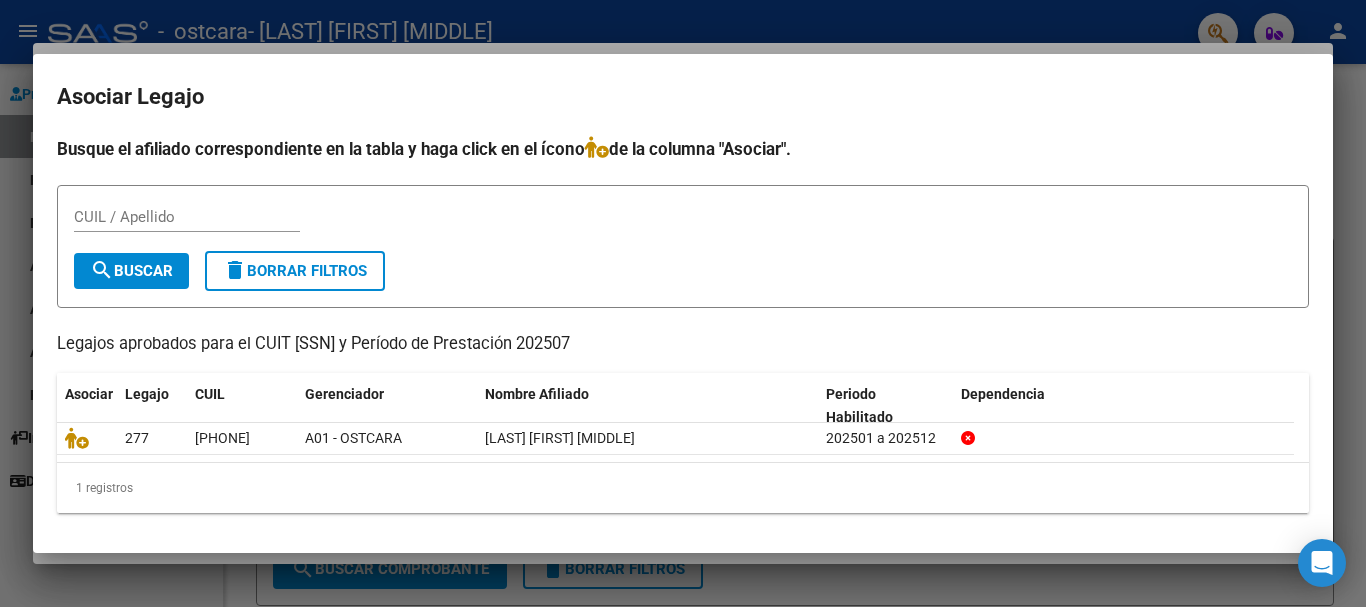 click on "1 registros" 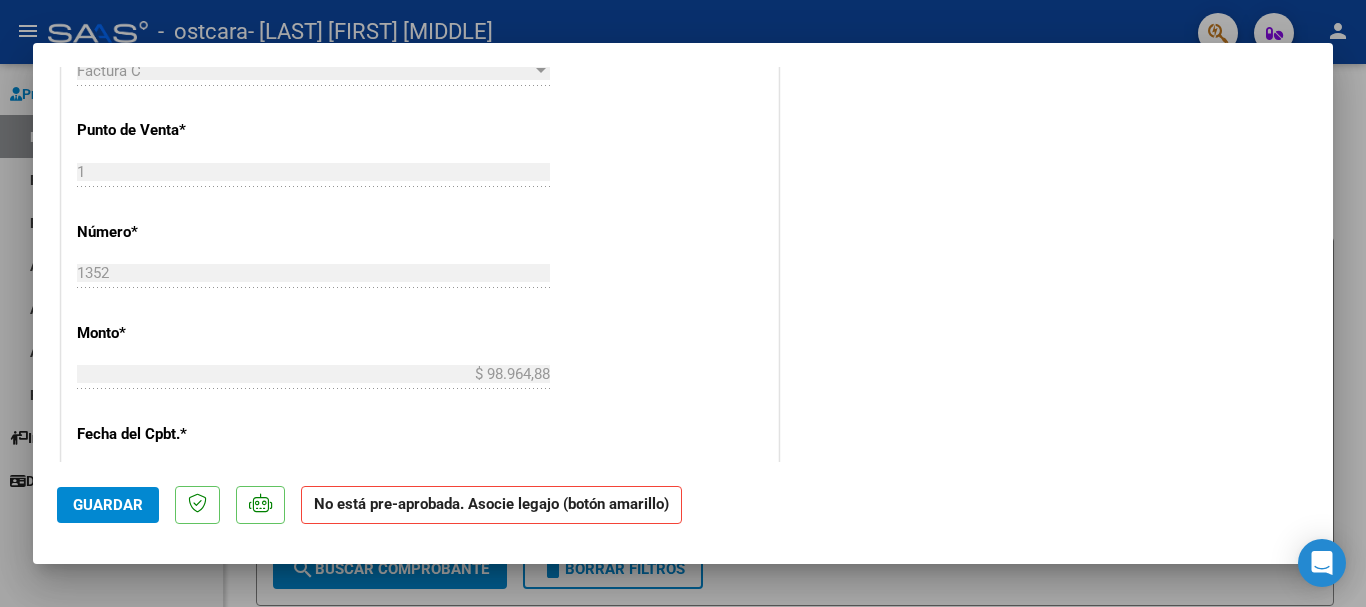 scroll, scrollTop: 1100, scrollLeft: 0, axis: vertical 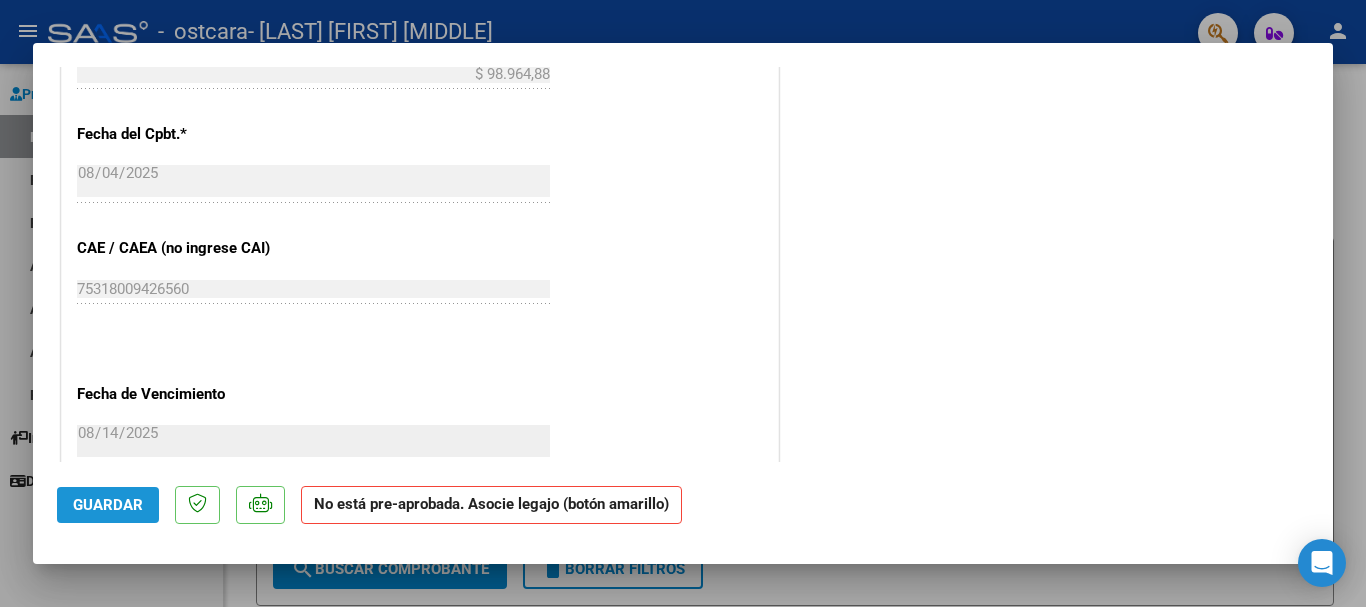 click on "Guardar" 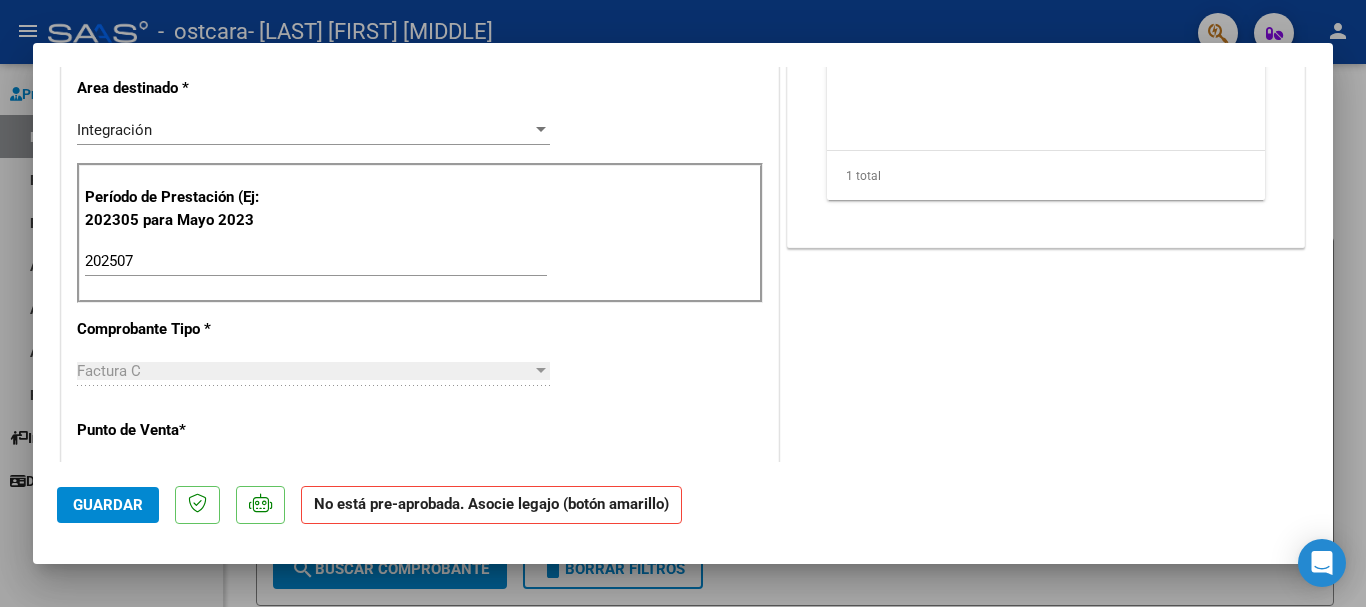 scroll, scrollTop: 800, scrollLeft: 0, axis: vertical 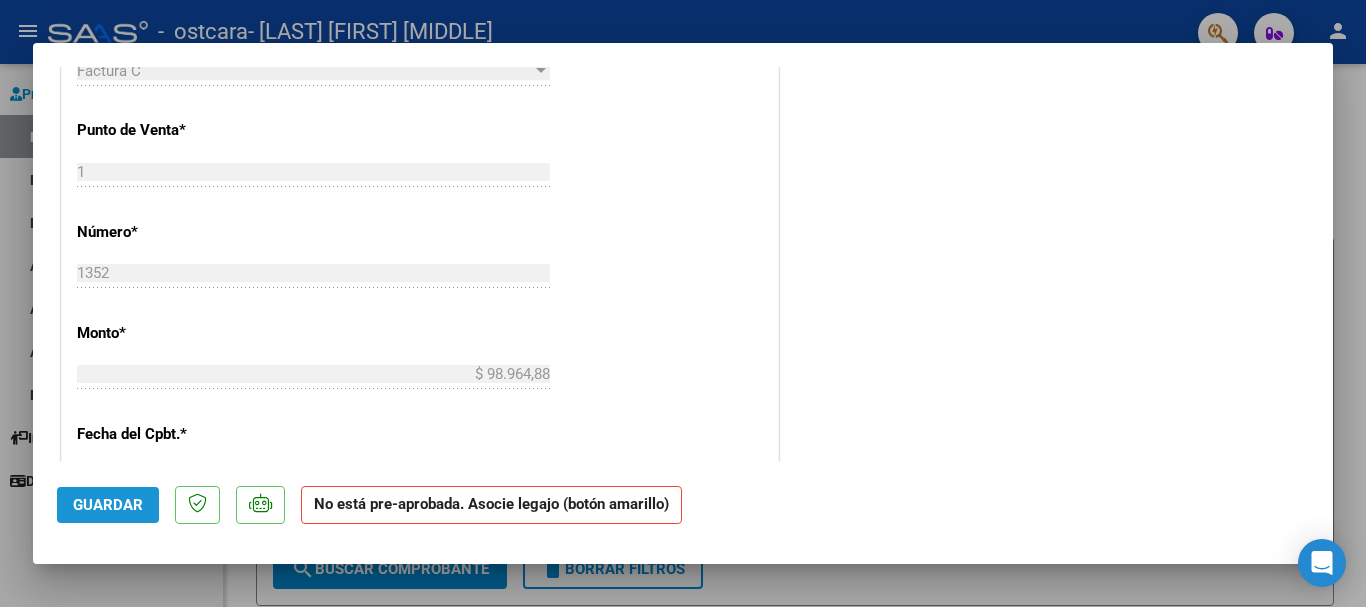click on "Guardar" 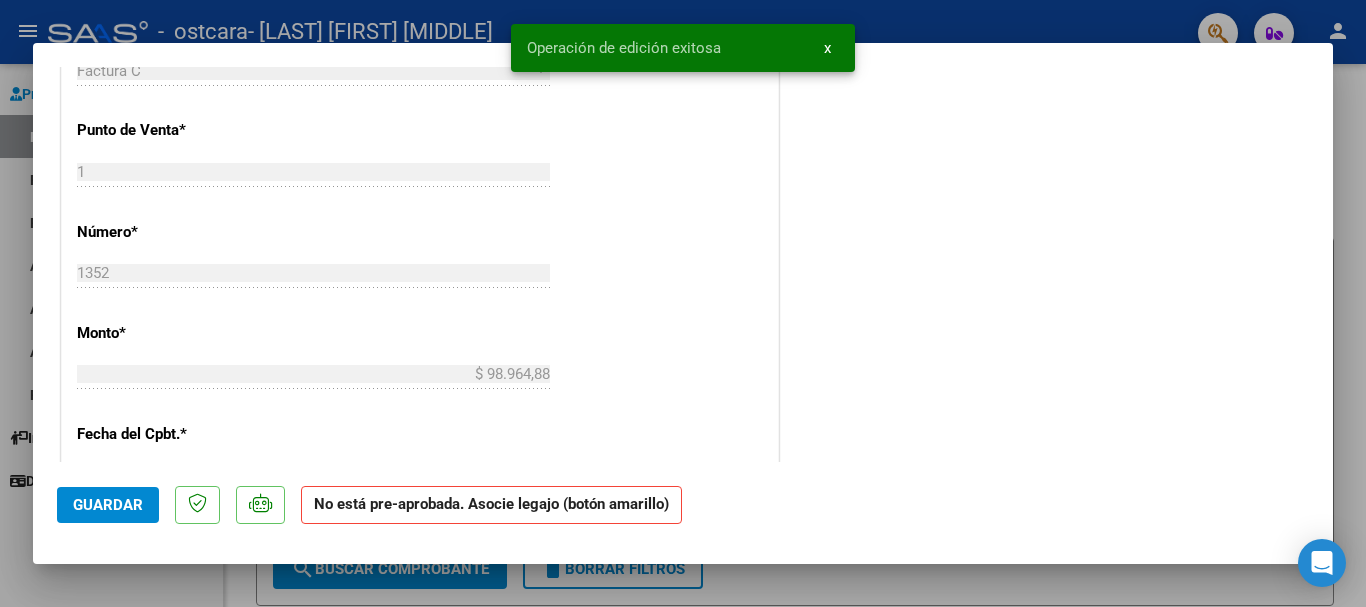 click at bounding box center [683, 303] 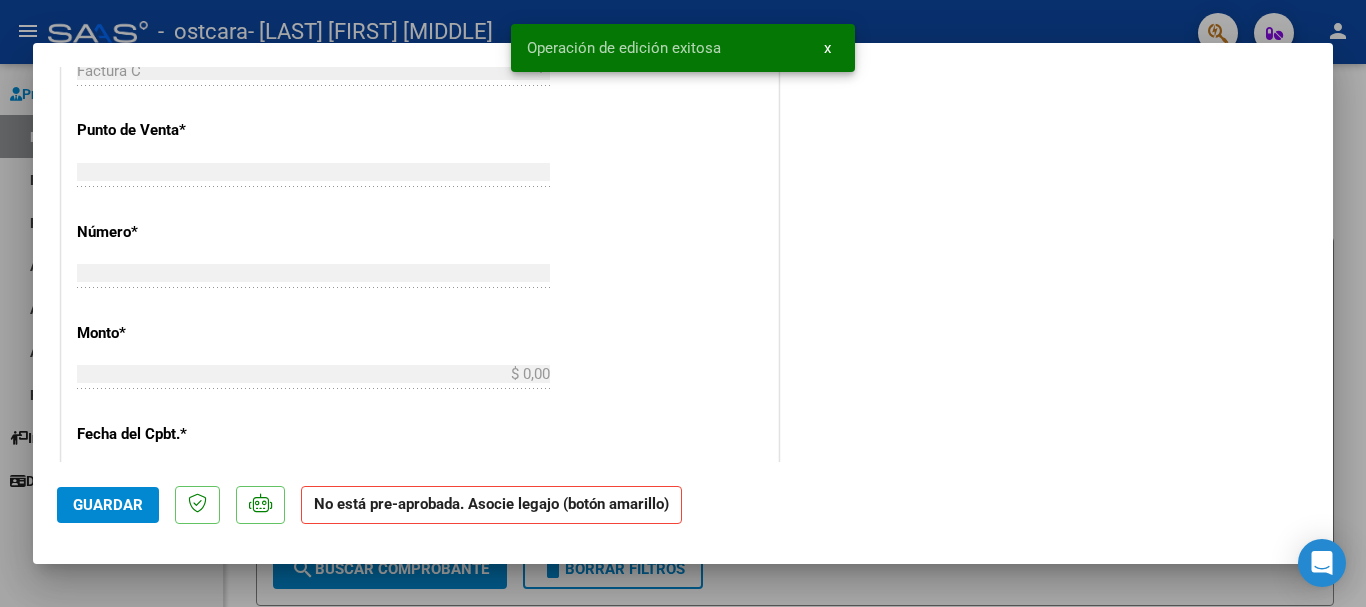 scroll, scrollTop: 749, scrollLeft: 0, axis: vertical 